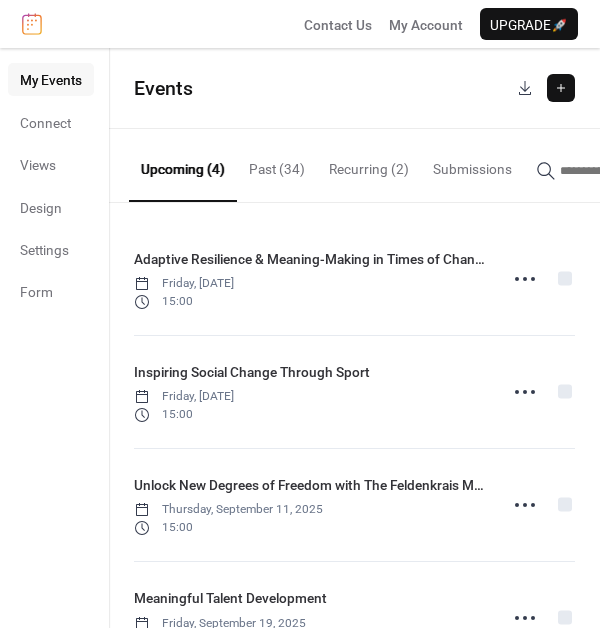 scroll, scrollTop: 0, scrollLeft: 0, axis: both 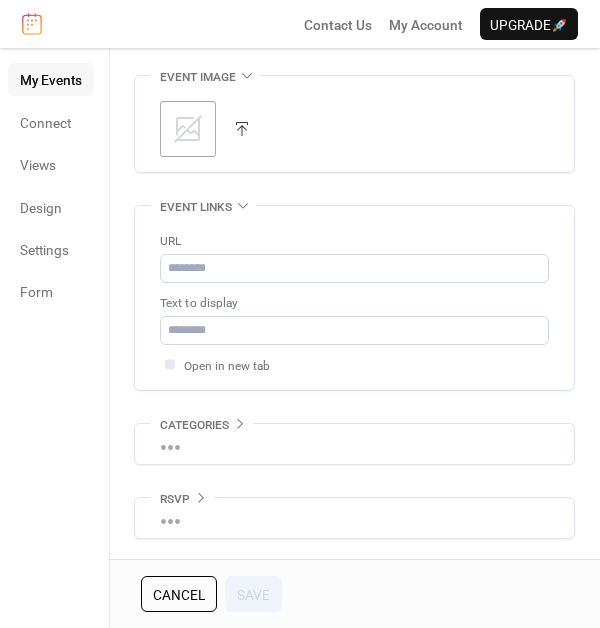 click on ";" at bounding box center [188, 129] 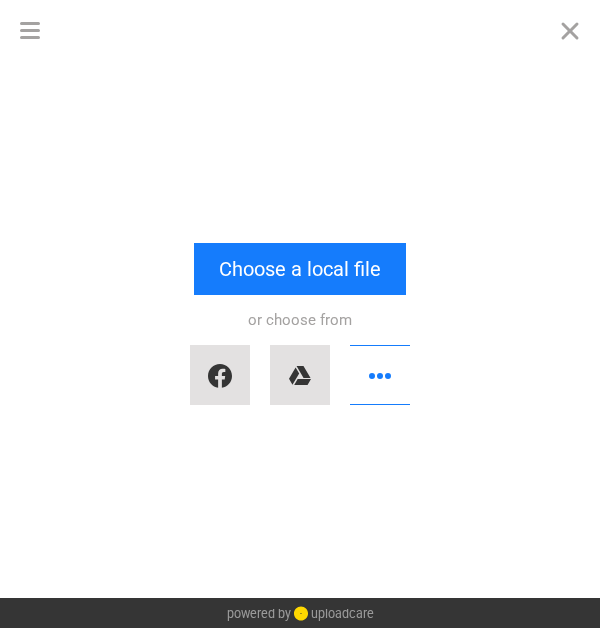 click on "Drop a file here drag & drop any files or Upload files from your computer Choose a local file or choose from" at bounding box center (300, 329) 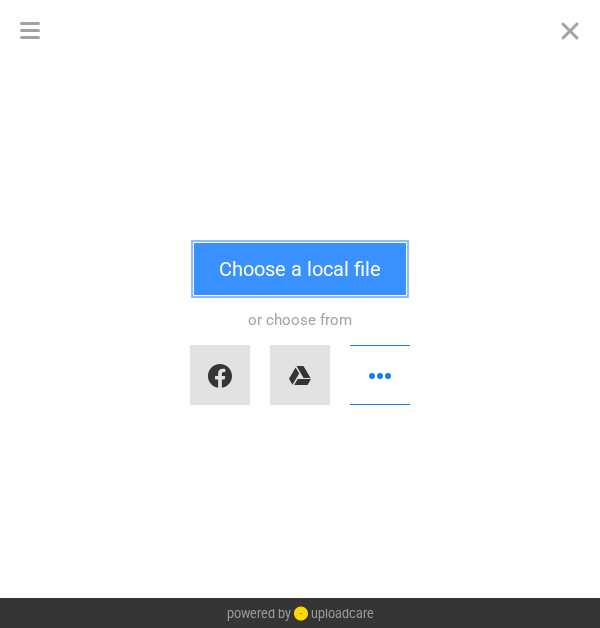 click on "Choose a local file" at bounding box center (300, 269) 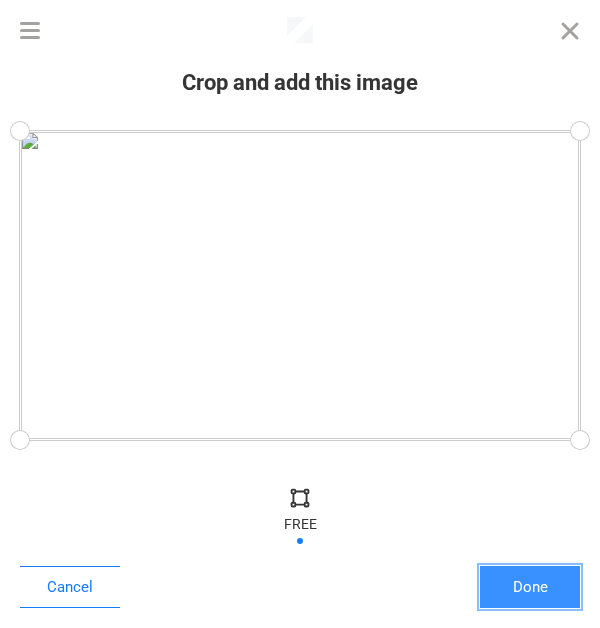 click on "Done" at bounding box center [530, 587] 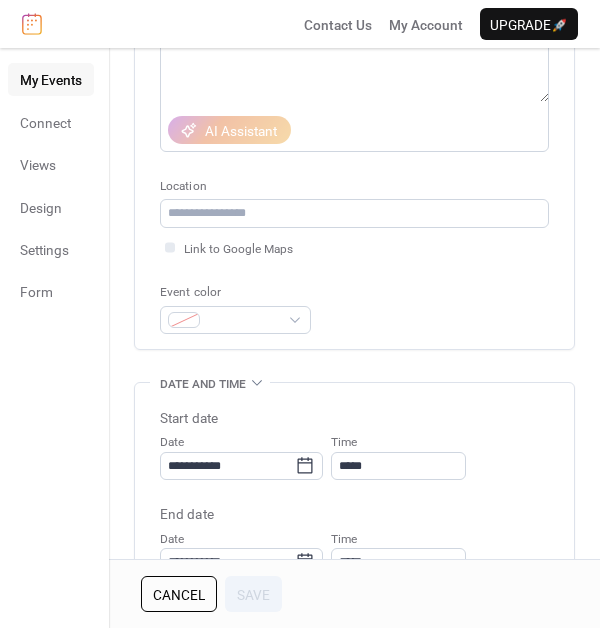 scroll, scrollTop: 0, scrollLeft: 0, axis: both 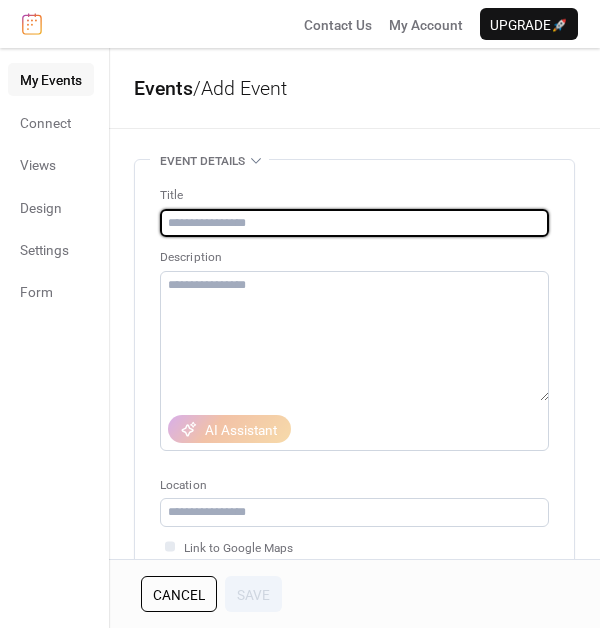 click at bounding box center [354, 223] 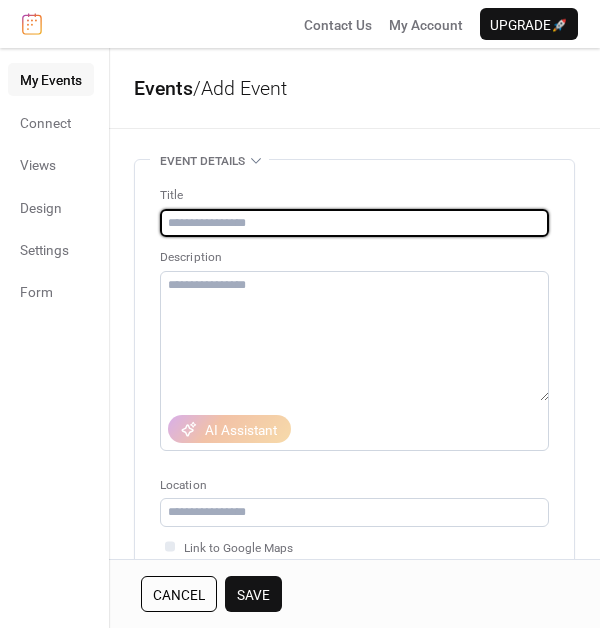 paste on "**********" 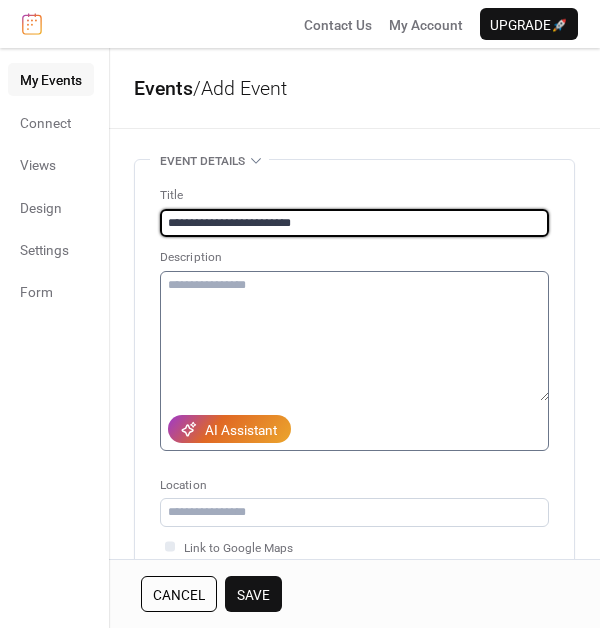 type on "**********" 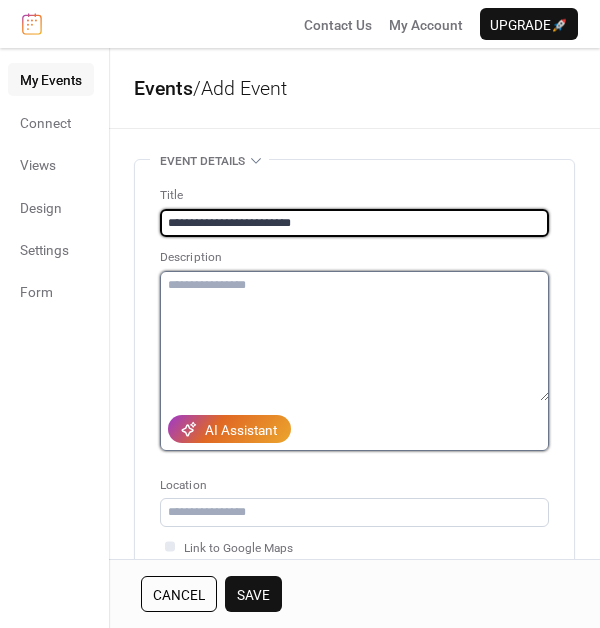 click at bounding box center (354, 336) 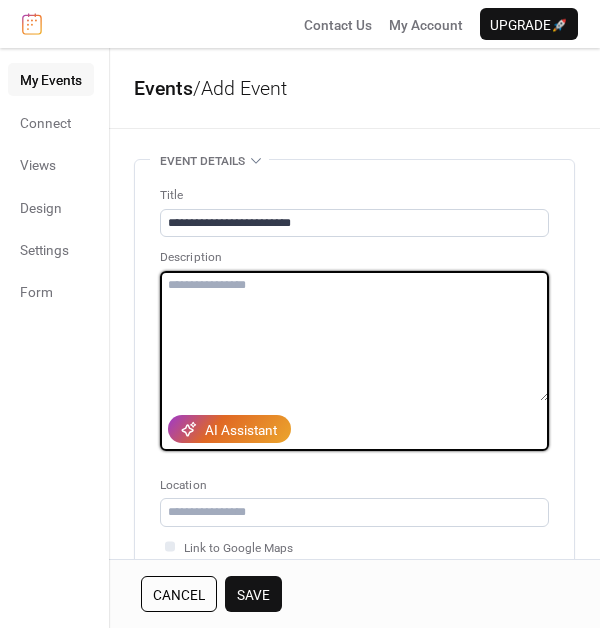 paste on "**********" 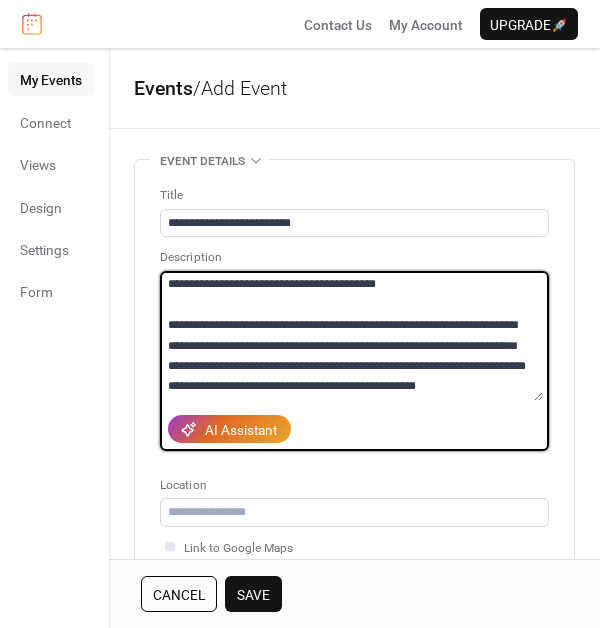 scroll, scrollTop: 163, scrollLeft: 0, axis: vertical 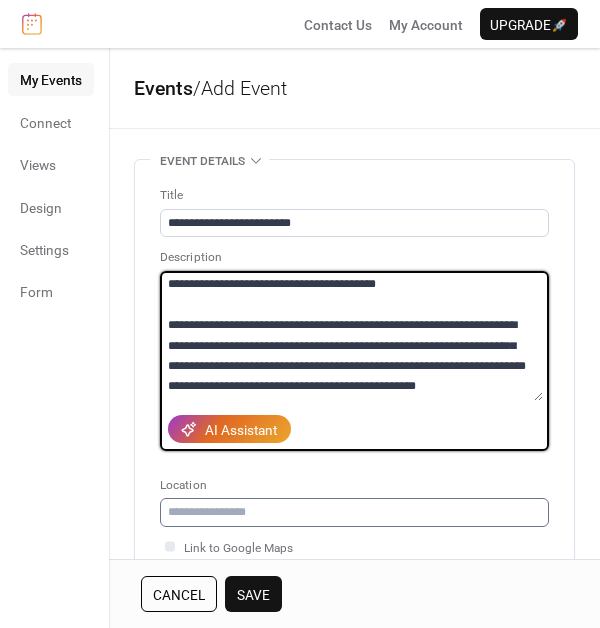 type on "**********" 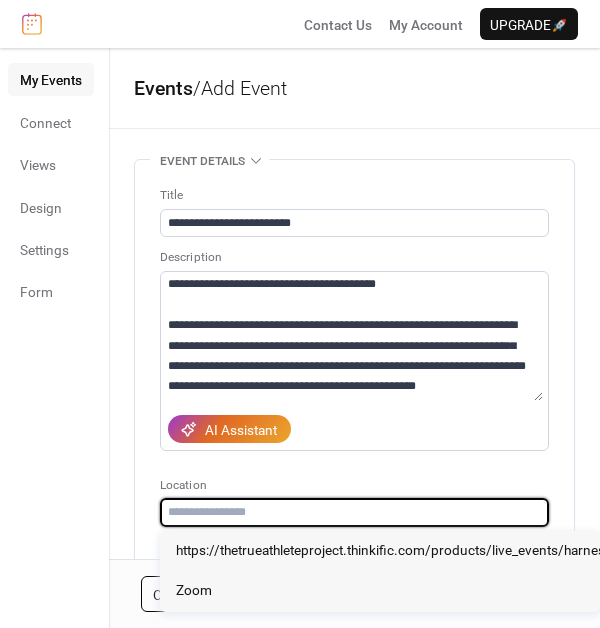 click at bounding box center [354, 512] 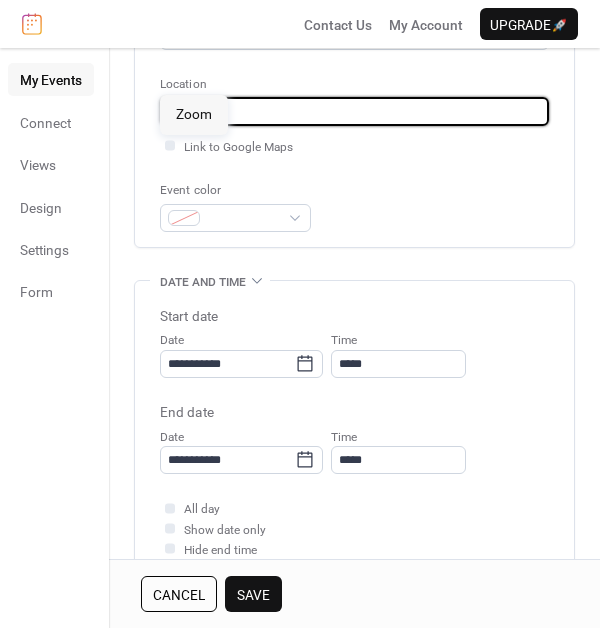 scroll, scrollTop: 436, scrollLeft: 0, axis: vertical 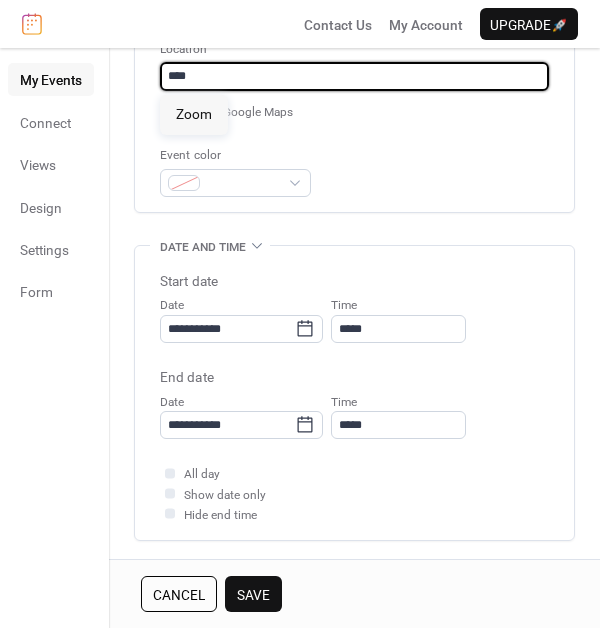 type on "****" 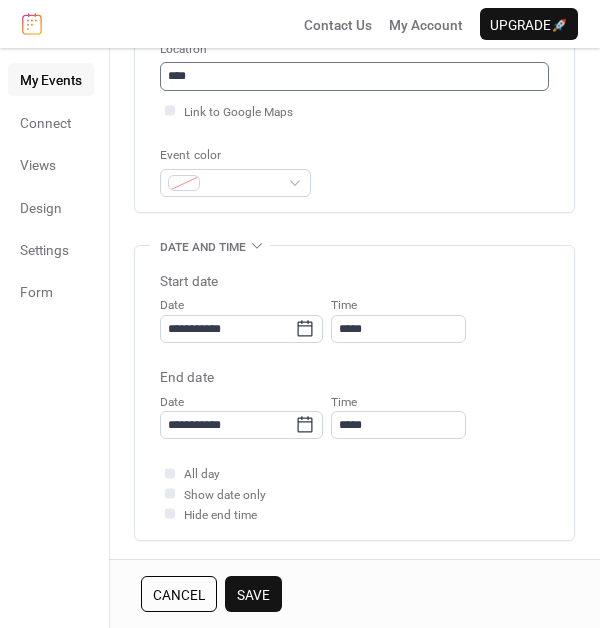 type 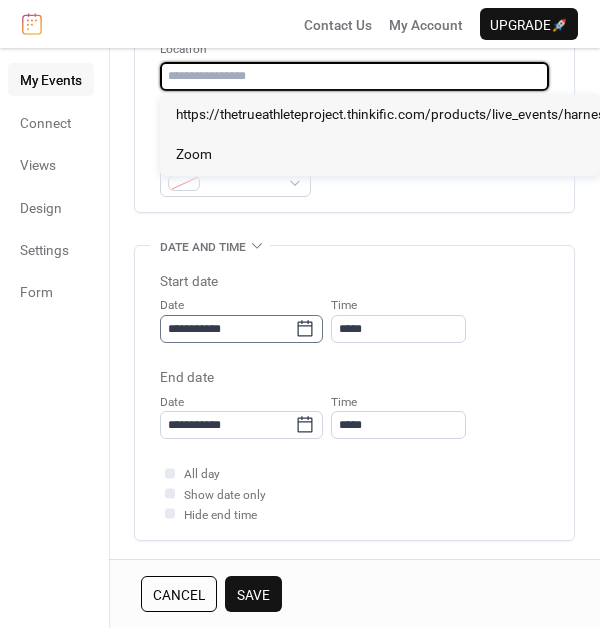 click 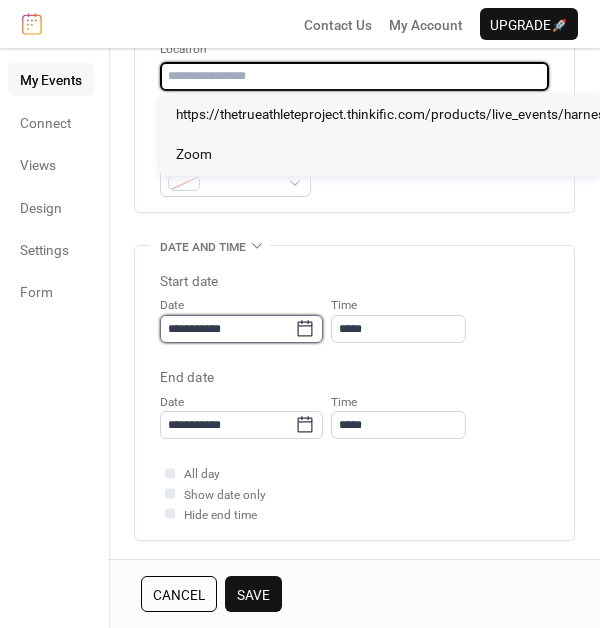 click on "**********" at bounding box center (227, 329) 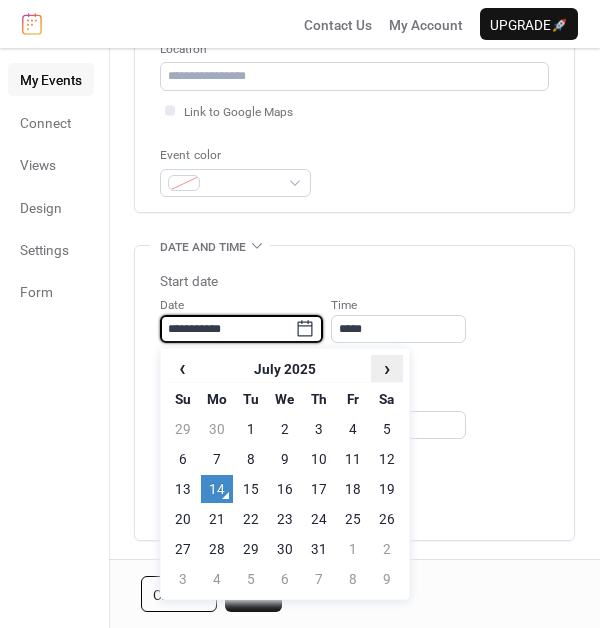 click on "›" at bounding box center (387, 368) 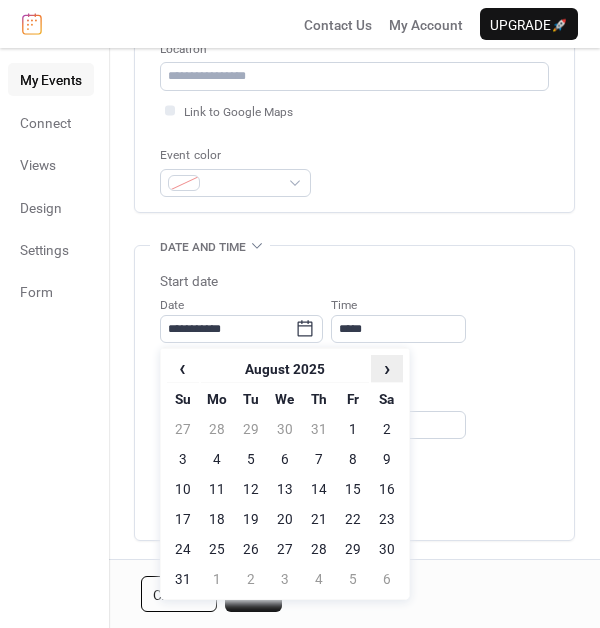 click on "›" at bounding box center [387, 368] 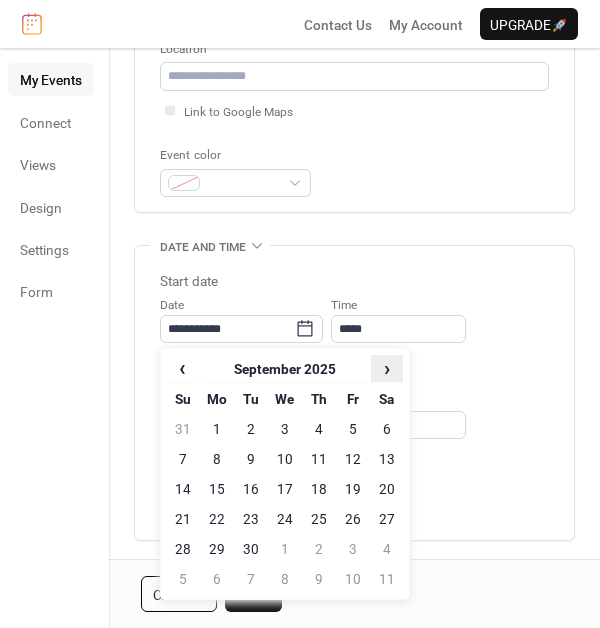click on "›" at bounding box center (387, 368) 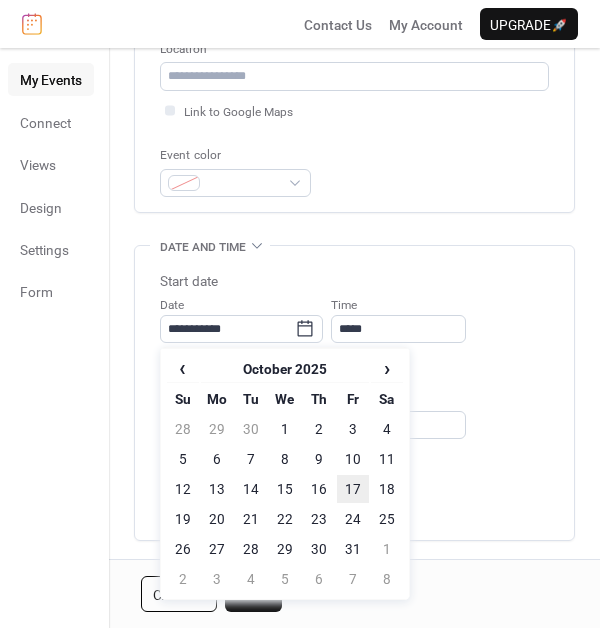 click on "17" at bounding box center (353, 489) 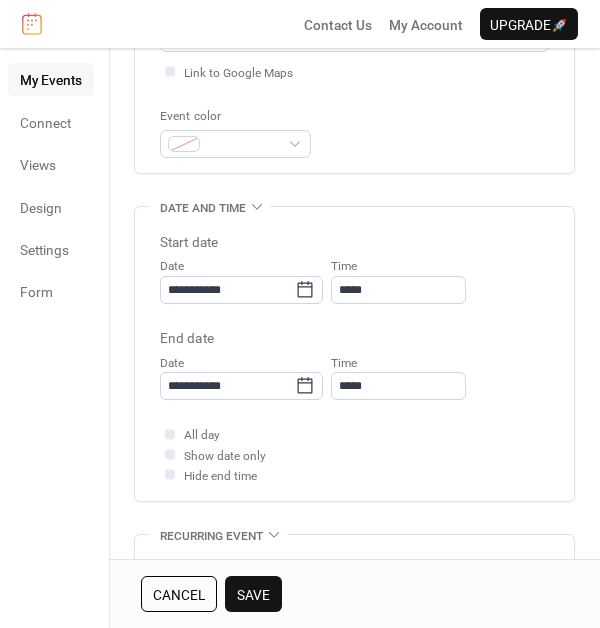 scroll, scrollTop: 487, scrollLeft: 0, axis: vertical 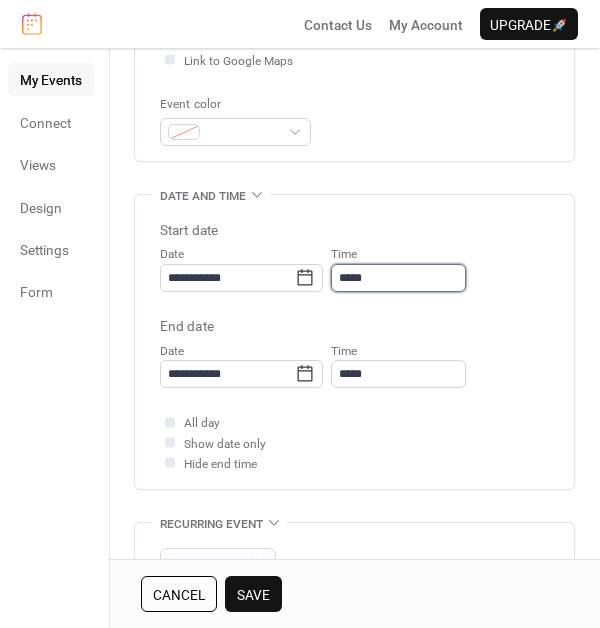 click on "*****" at bounding box center [398, 278] 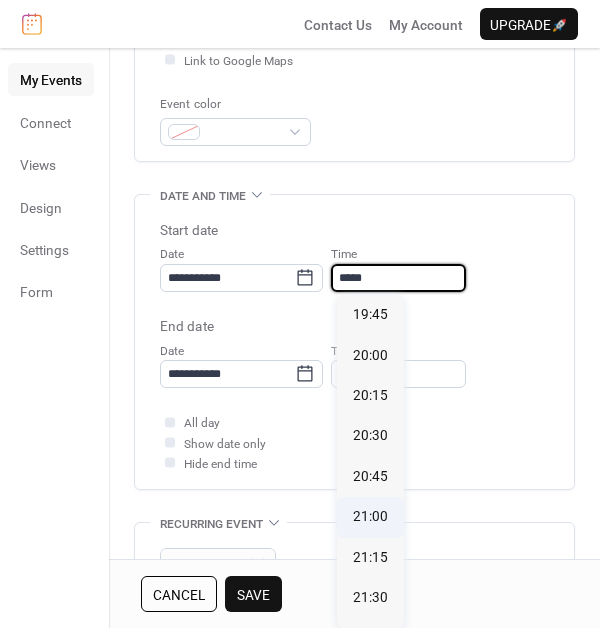 scroll, scrollTop: 3295, scrollLeft: 0, axis: vertical 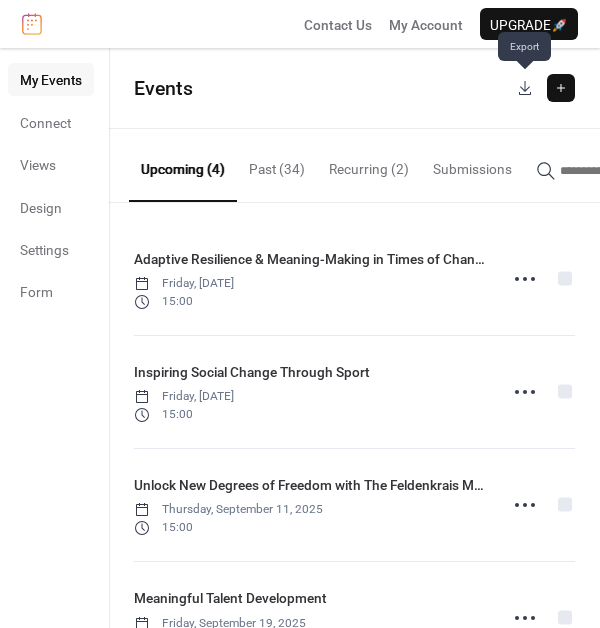 click at bounding box center [525, 88] 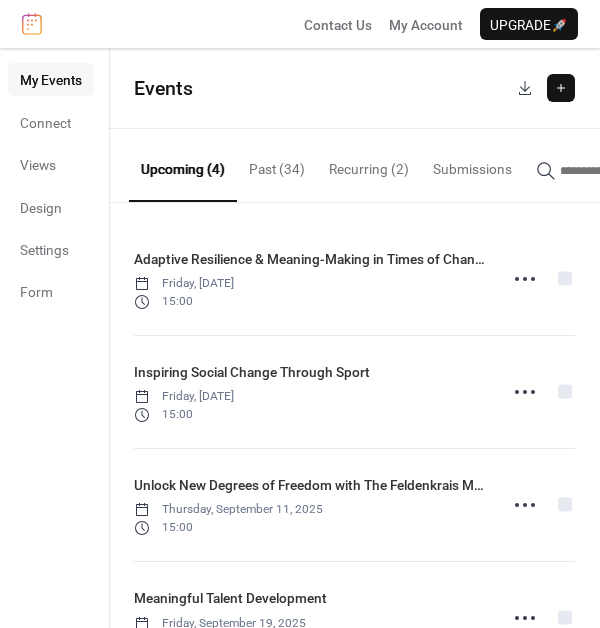 click at bounding box center (561, 88) 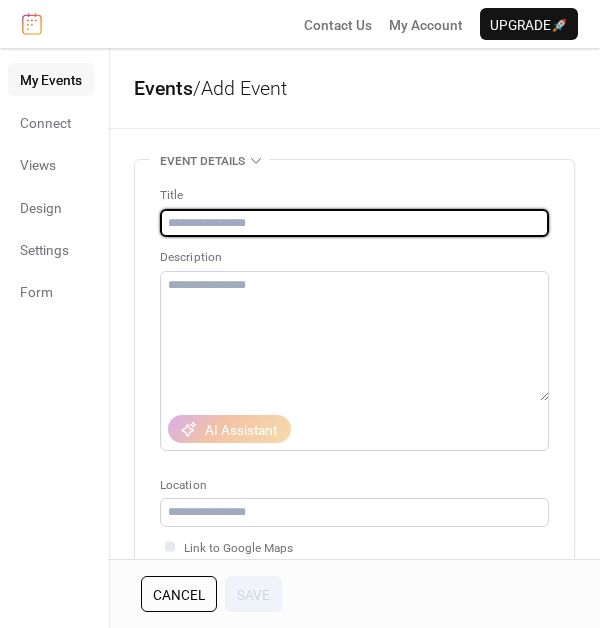click at bounding box center (354, 223) 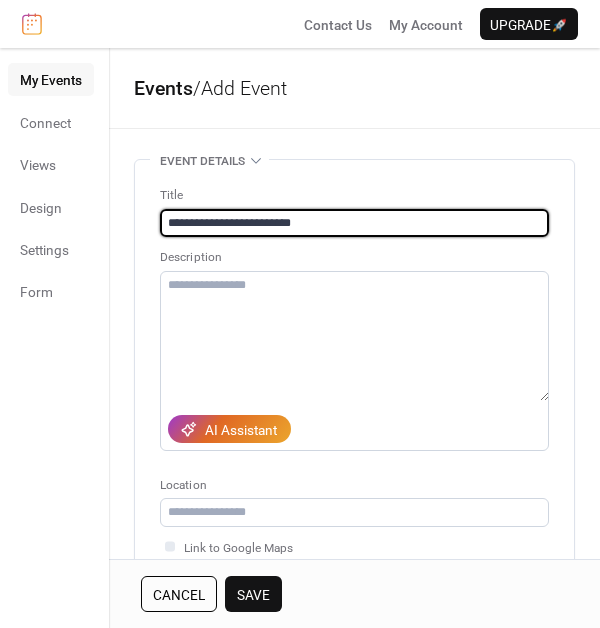 type on "**********" 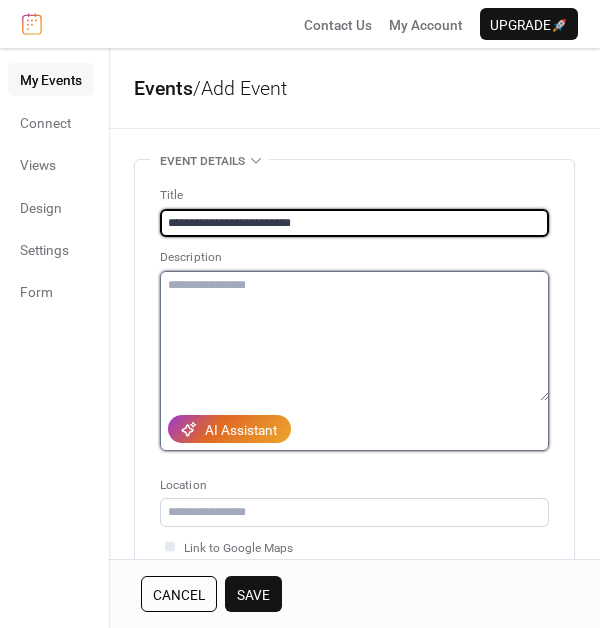 click at bounding box center (354, 336) 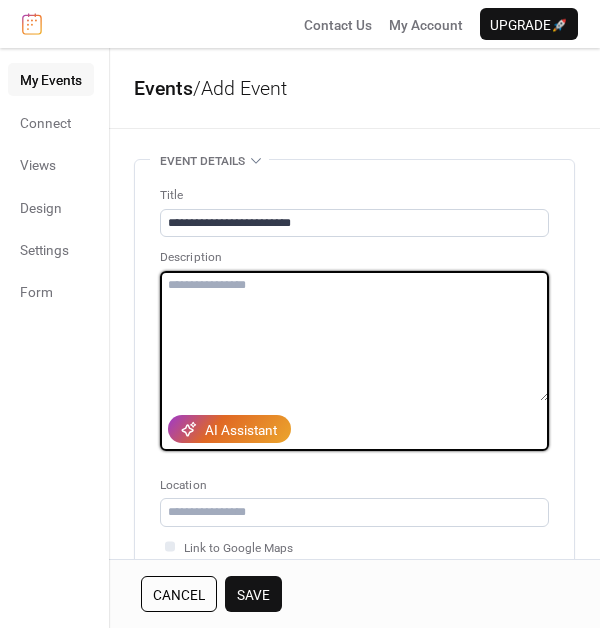 paste on "**********" 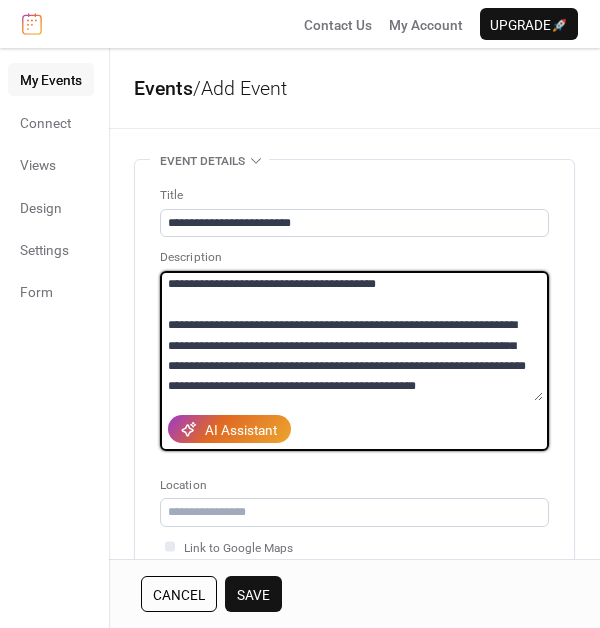 scroll, scrollTop: 163, scrollLeft: 0, axis: vertical 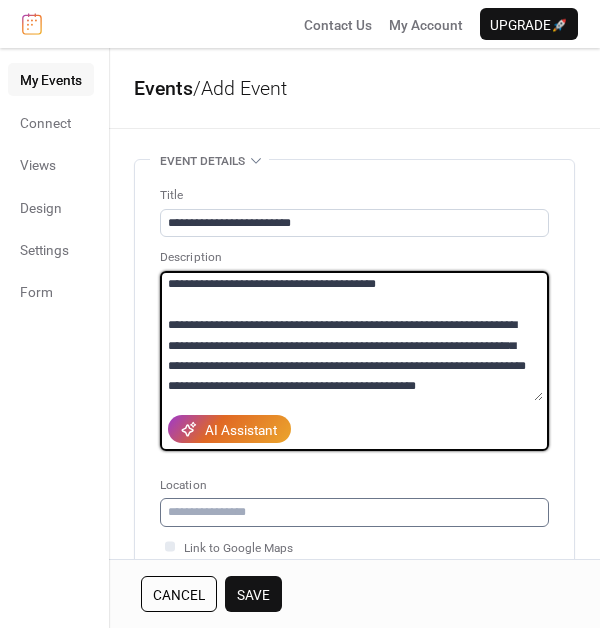 type on "**********" 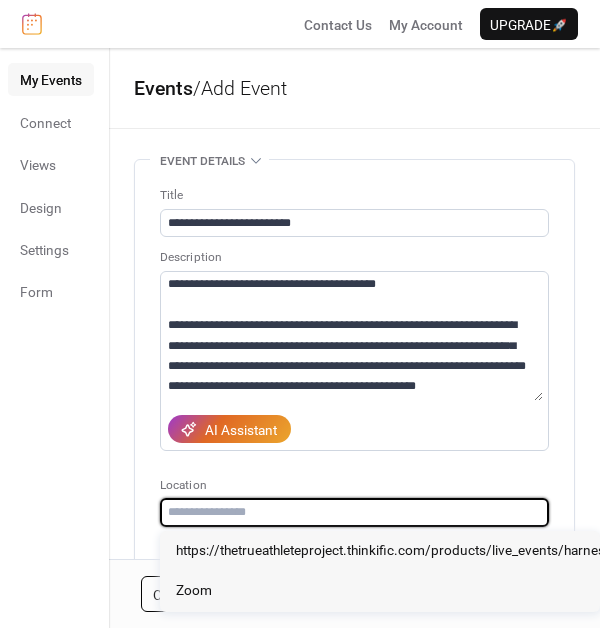 click at bounding box center (354, 512) 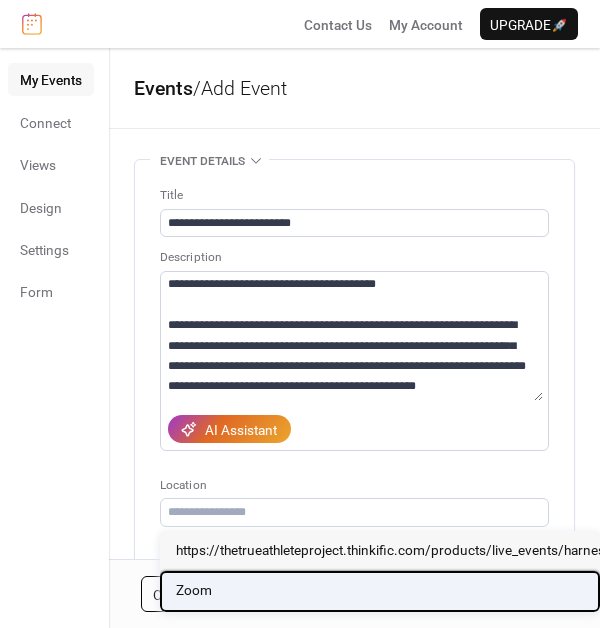 click on "Zoom" at bounding box center (380, 591) 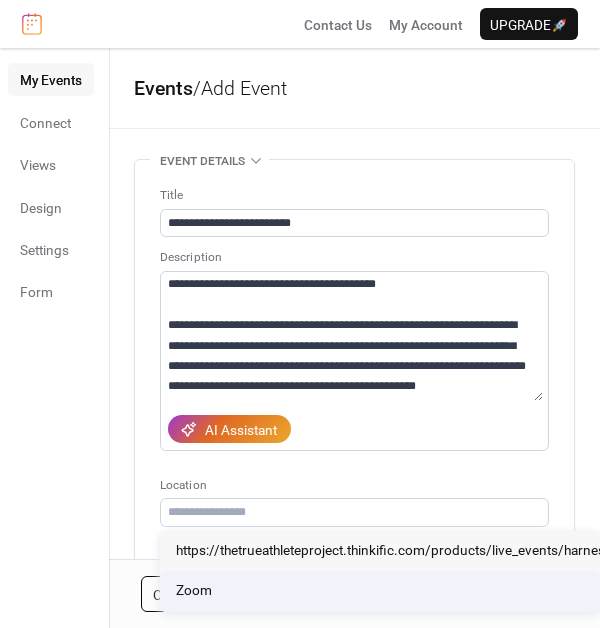 type on "****" 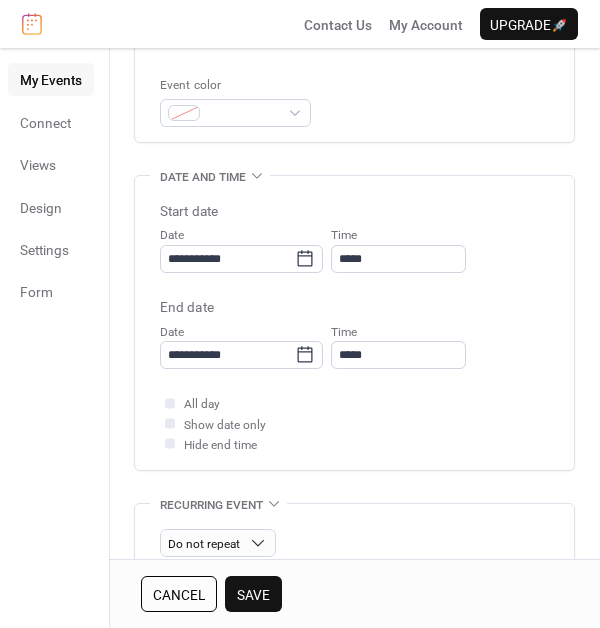 scroll, scrollTop: 533, scrollLeft: 0, axis: vertical 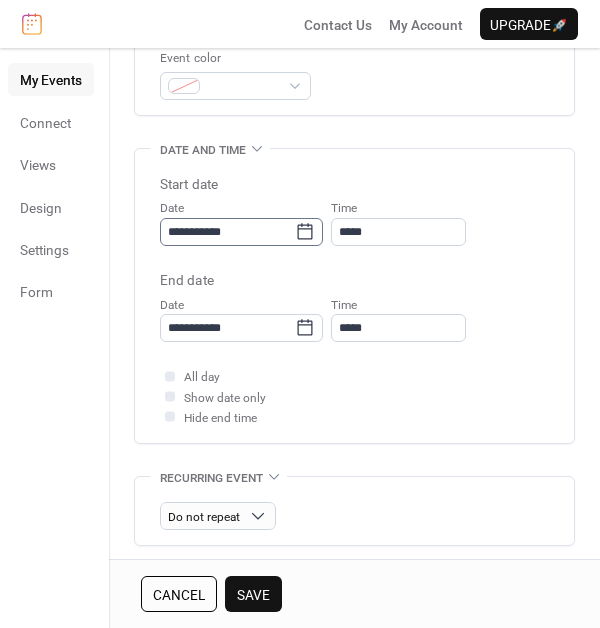 click 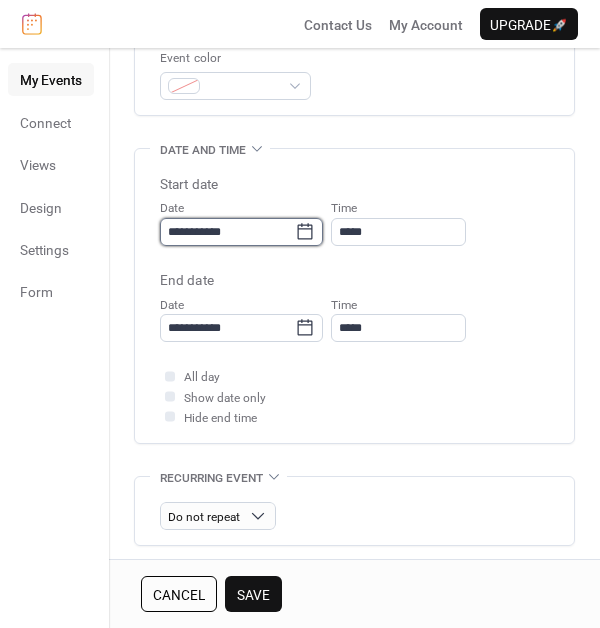 click on "**********" at bounding box center [227, 232] 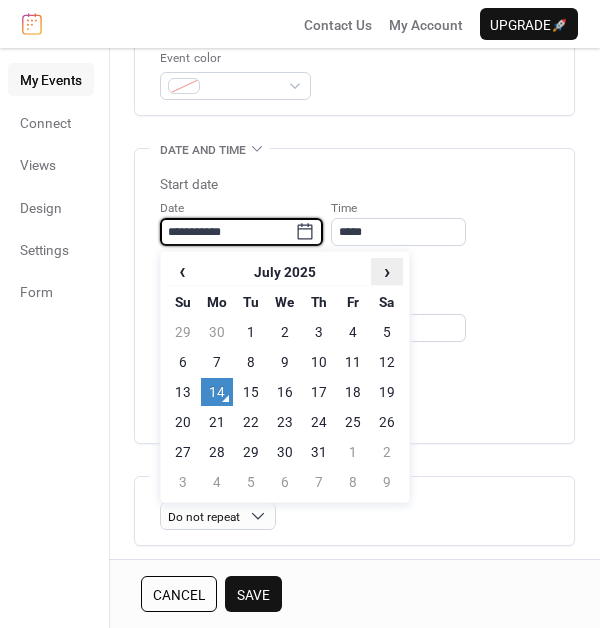 click on "›" at bounding box center (387, 271) 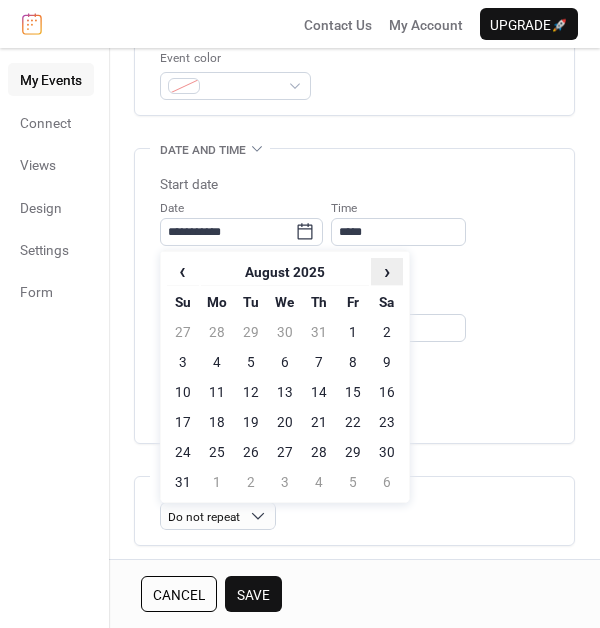 click on "›" at bounding box center (387, 271) 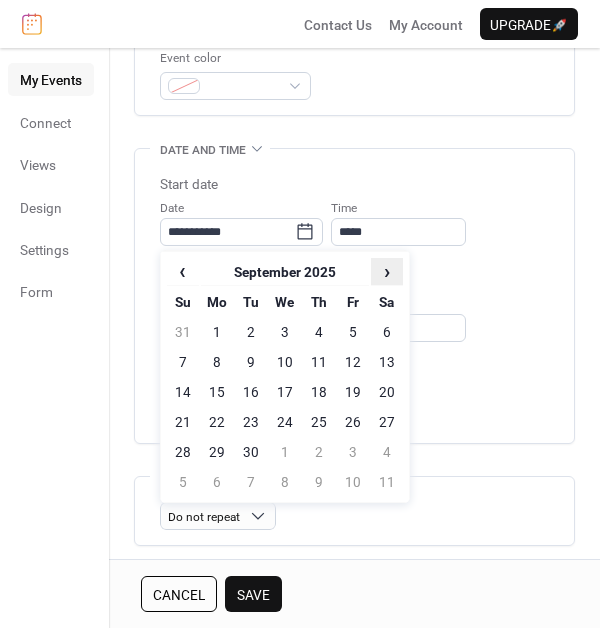 click on "›" at bounding box center (387, 271) 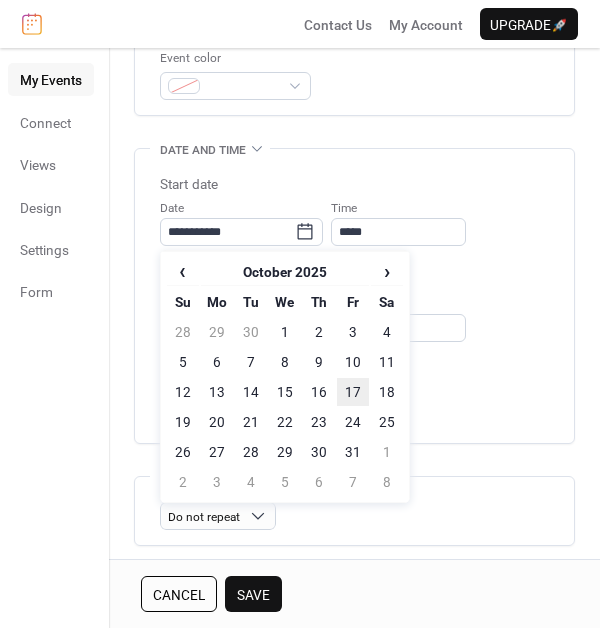 click on "17" at bounding box center [353, 392] 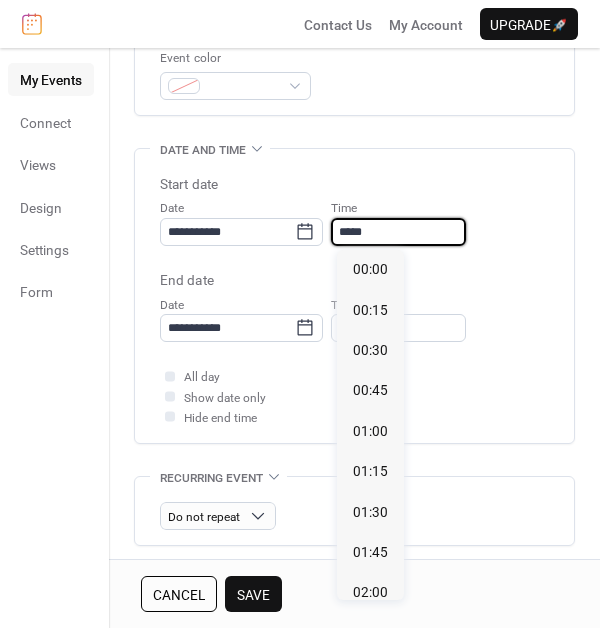 click on "*****" at bounding box center [398, 232] 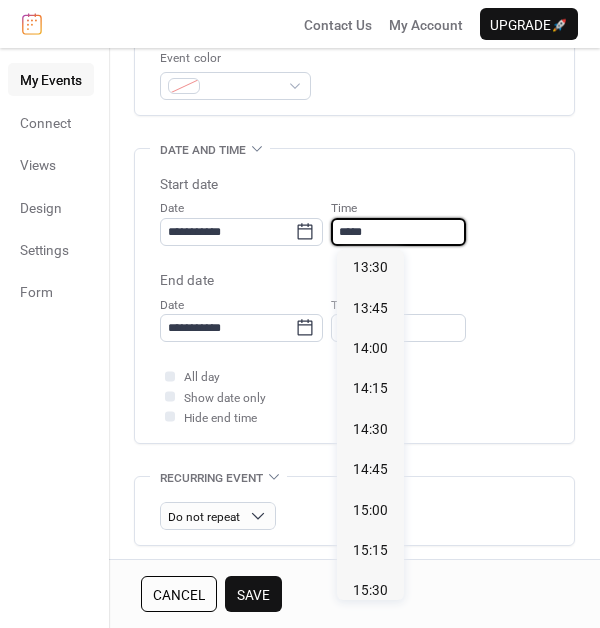 scroll, scrollTop: 2248, scrollLeft: 0, axis: vertical 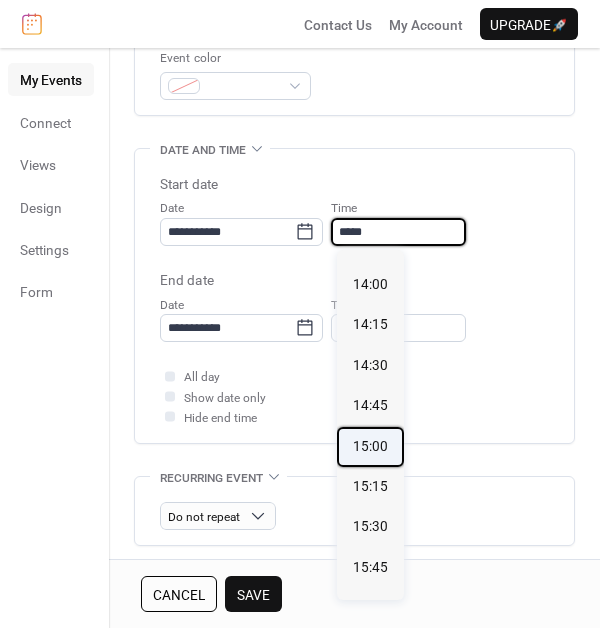 click on "15:00" at bounding box center (370, 446) 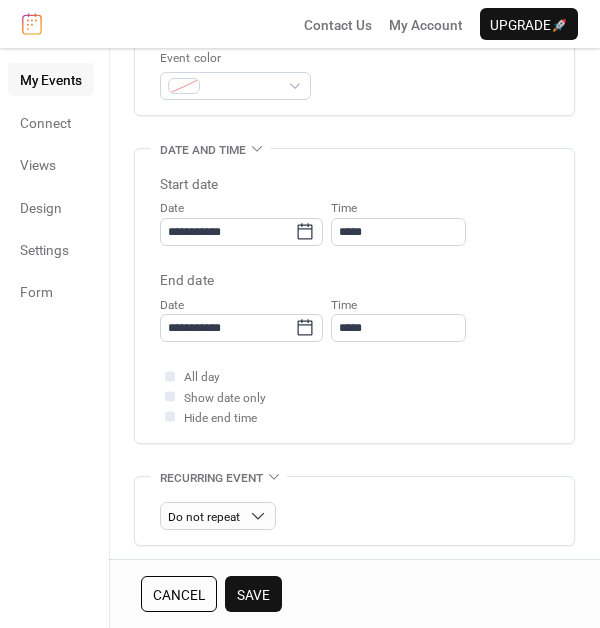 type on "*****" 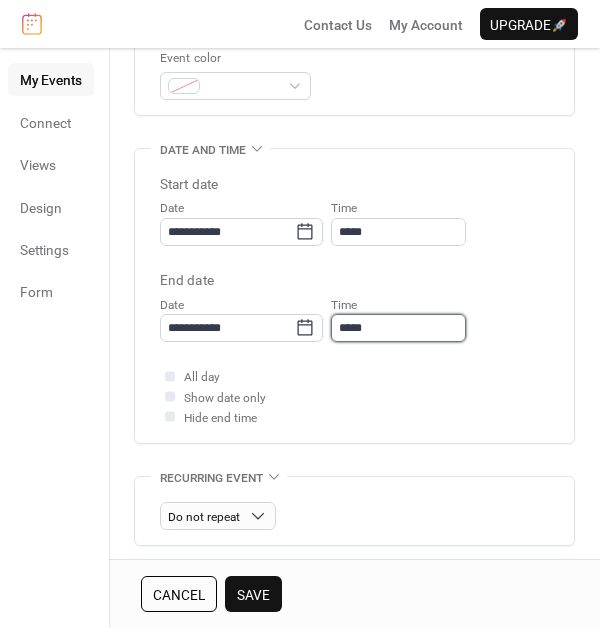 click on "*****" at bounding box center (398, 328) 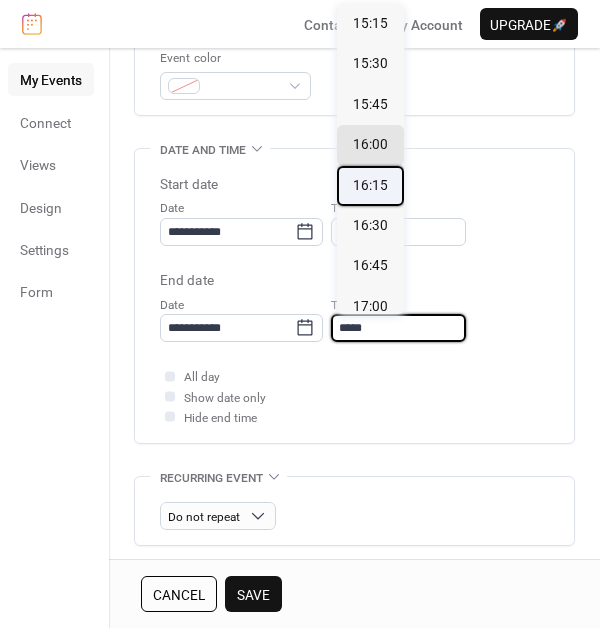 click on "16:15" at bounding box center [370, 185] 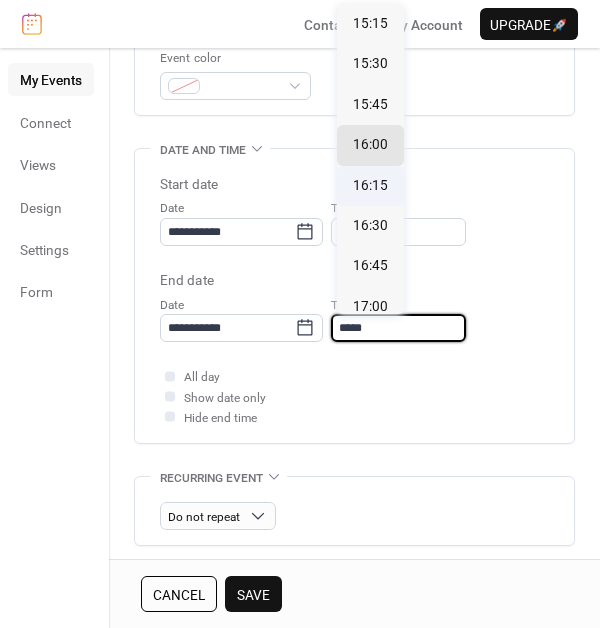 type on "*****" 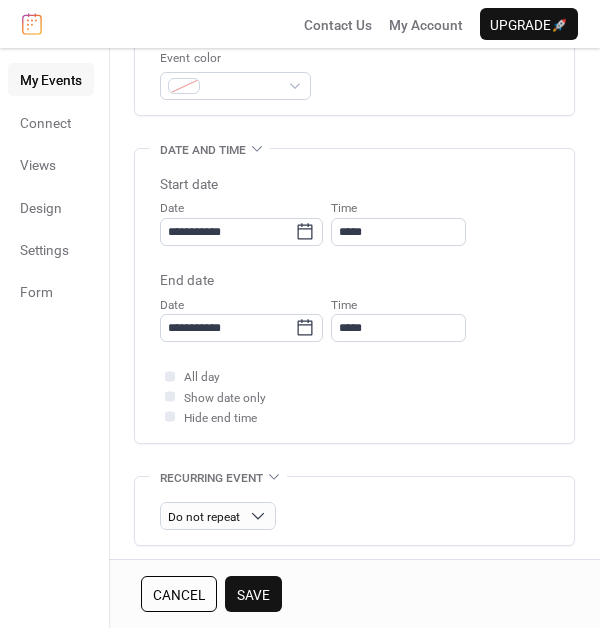 click on "All day Show date only Hide end time" at bounding box center [354, 396] 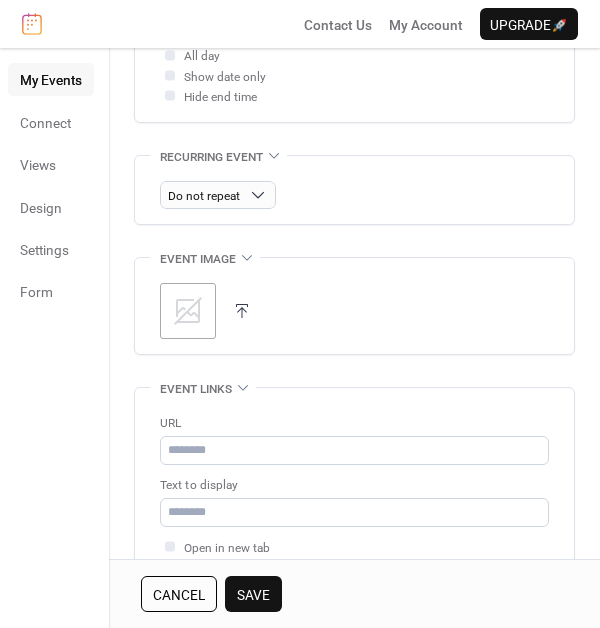 scroll, scrollTop: 857, scrollLeft: 0, axis: vertical 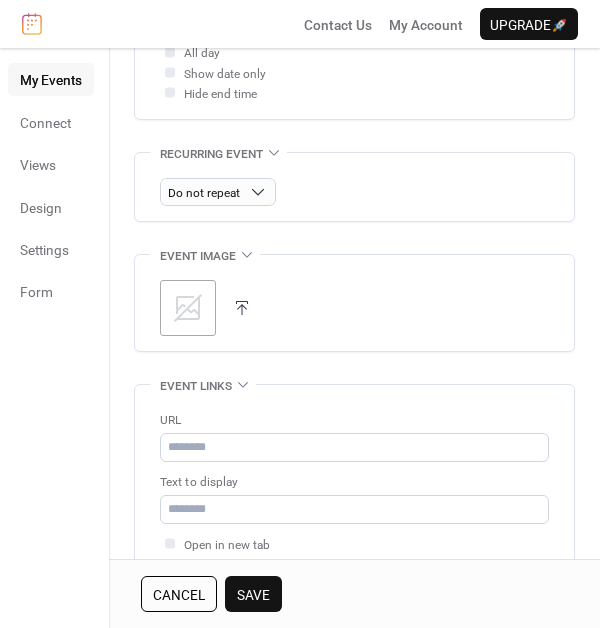 click at bounding box center [242, 308] 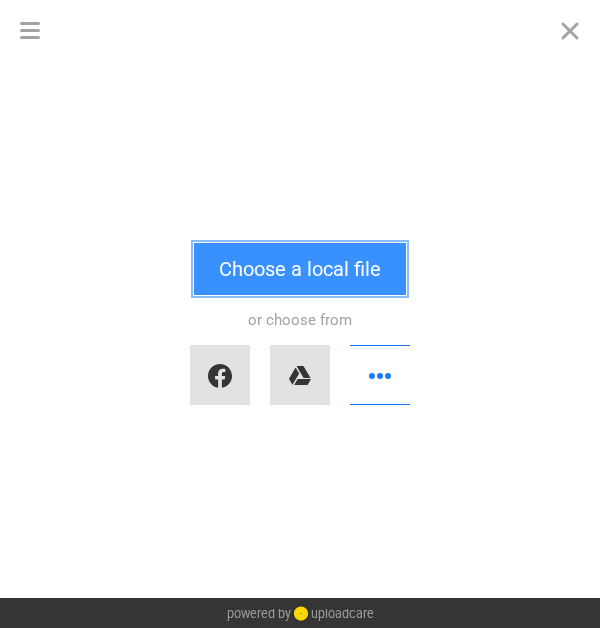 click on "Choose a local file" at bounding box center (300, 269) 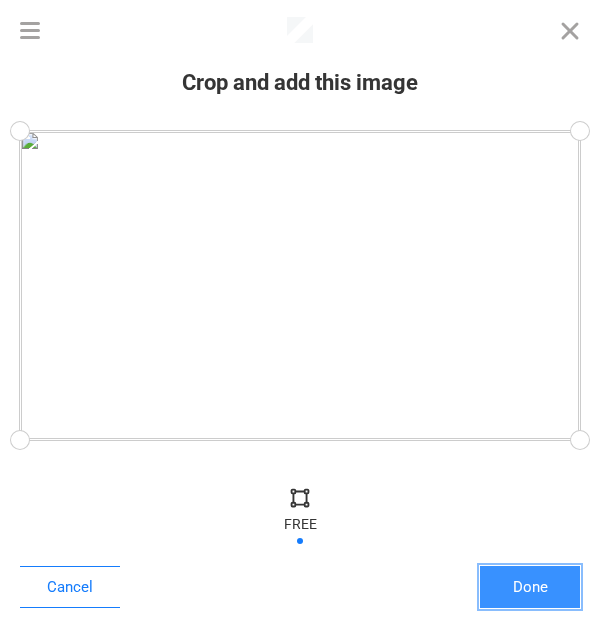 click on "Done" at bounding box center (530, 587) 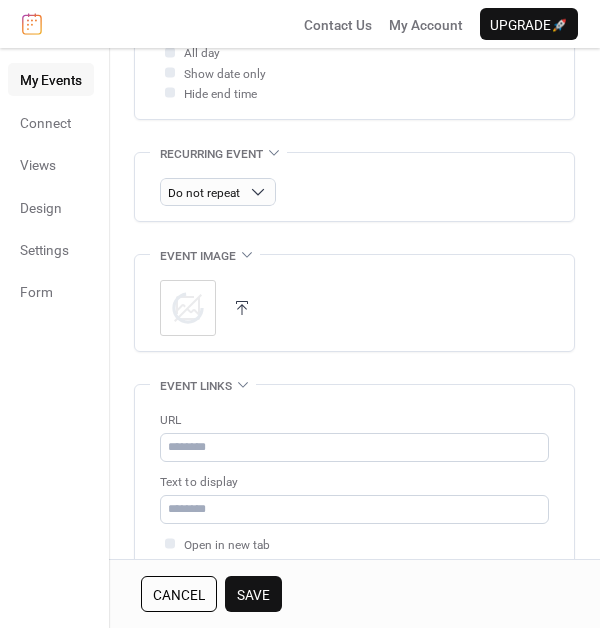 scroll, scrollTop: 1036, scrollLeft: 0, axis: vertical 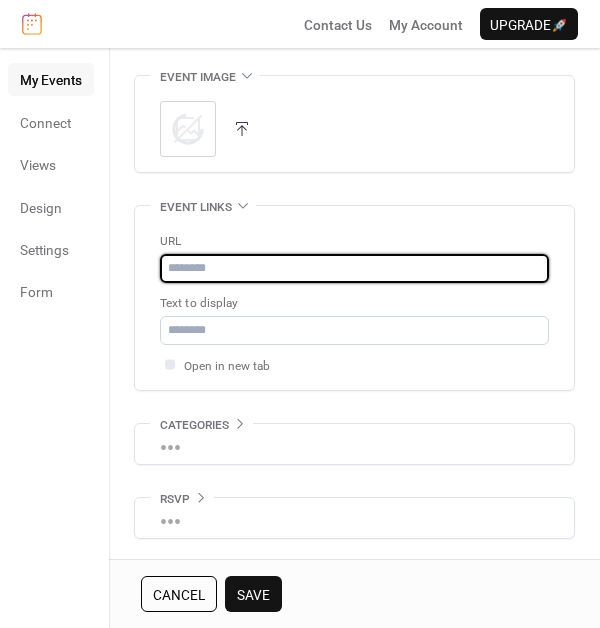 click at bounding box center (354, 268) 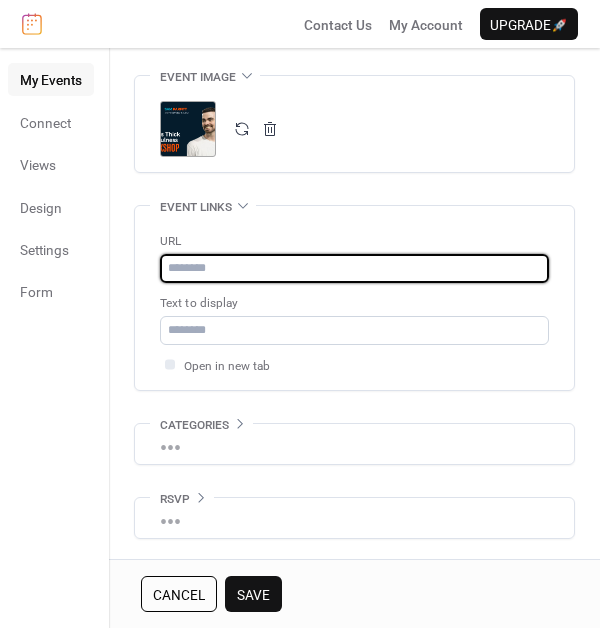 paste on "**********" 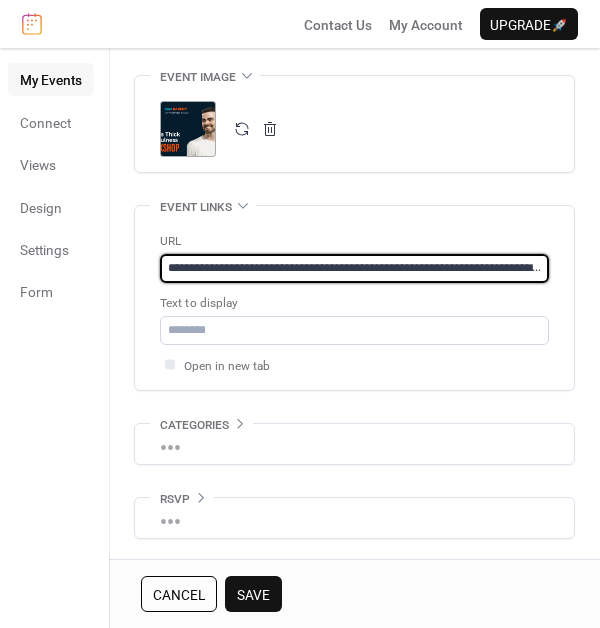 scroll, scrollTop: 0, scrollLeft: 122, axis: horizontal 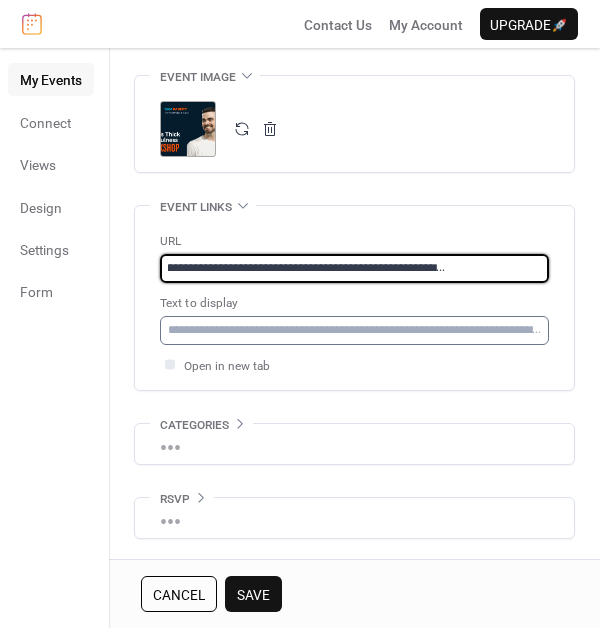 type on "**********" 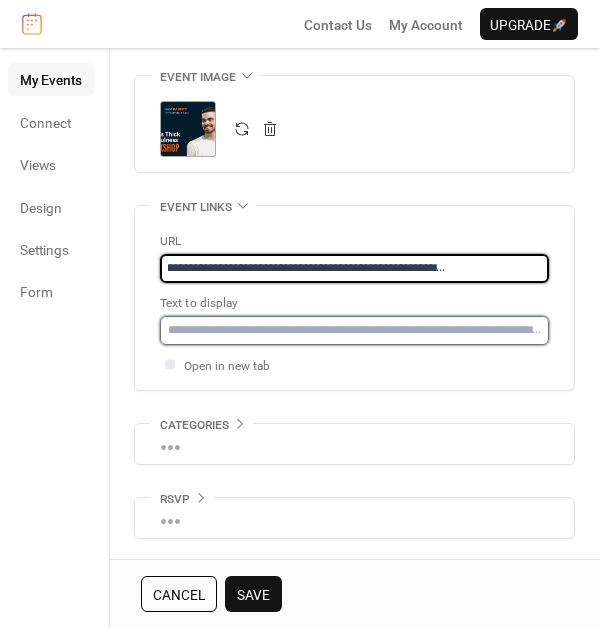 scroll, scrollTop: 0, scrollLeft: 0, axis: both 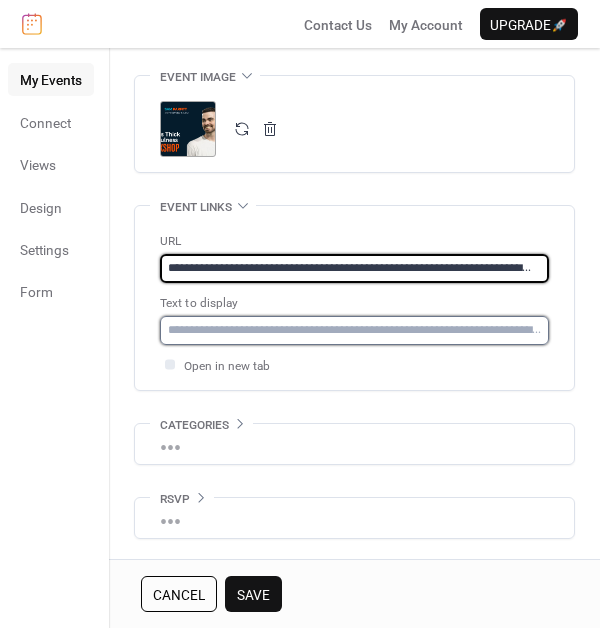 click at bounding box center (354, 330) 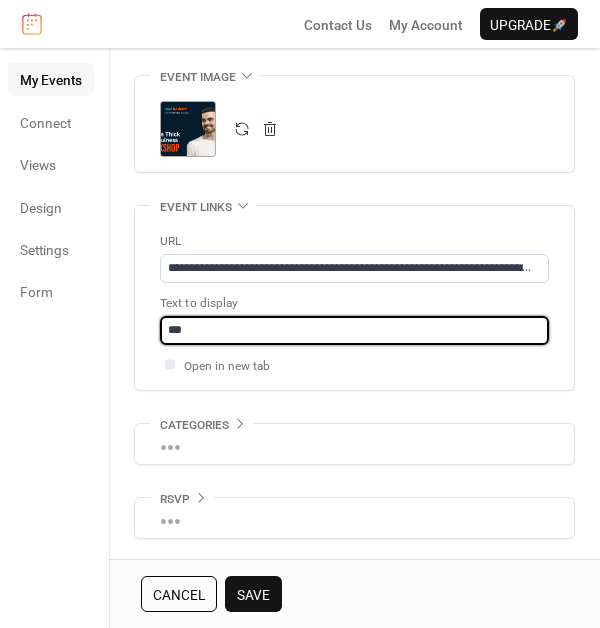 type on "**********" 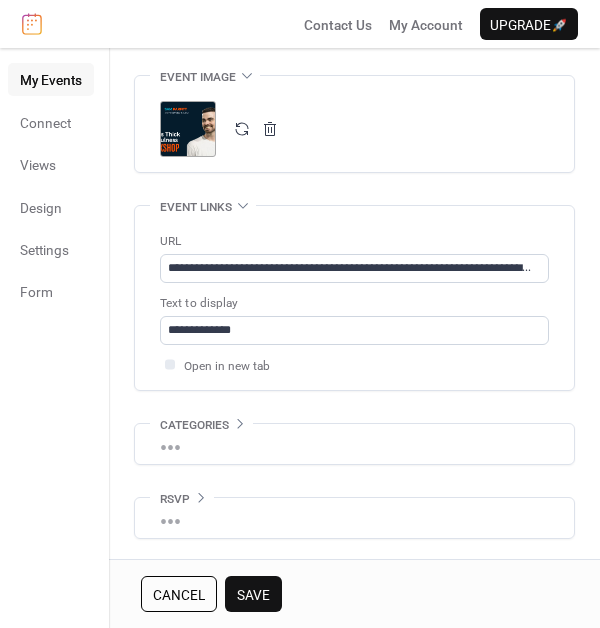 click on "Save" at bounding box center [253, 595] 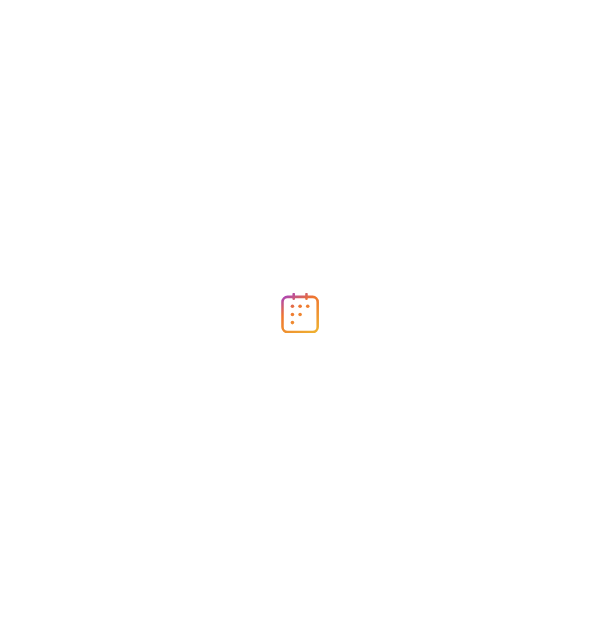 scroll, scrollTop: 0, scrollLeft: 0, axis: both 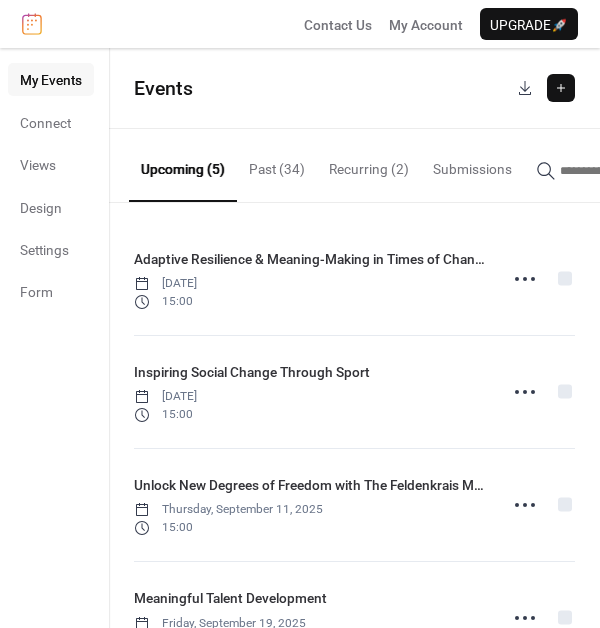 click at bounding box center [561, 88] 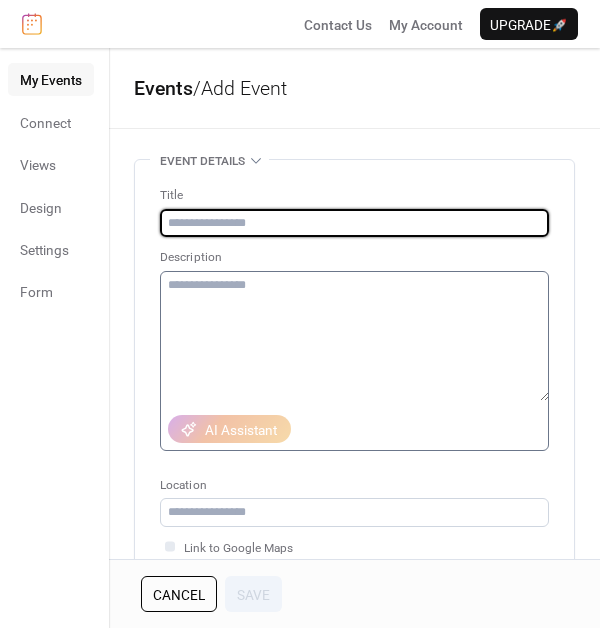 paste on "**********" 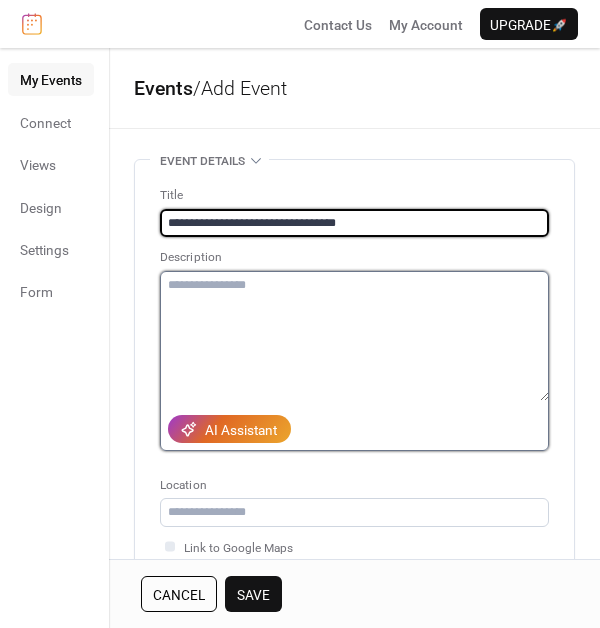click at bounding box center [354, 336] 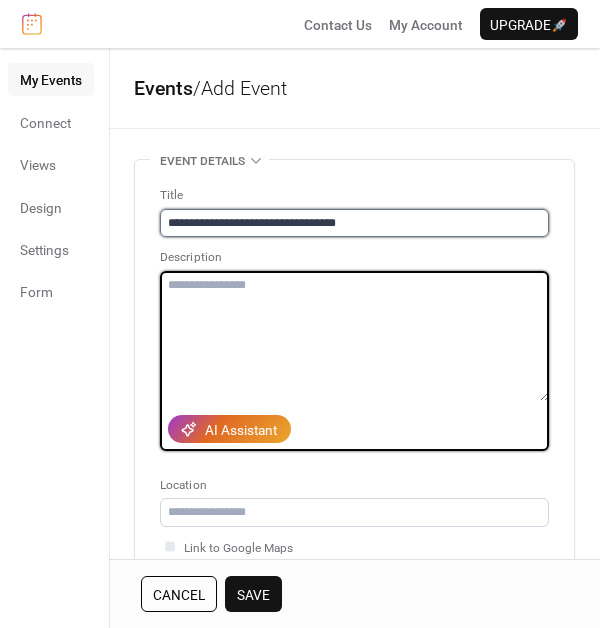 click on "**********" at bounding box center (354, 223) 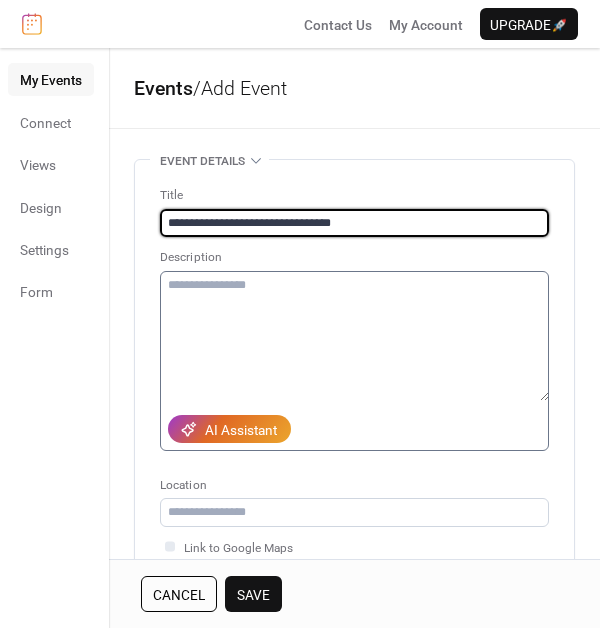 type on "**********" 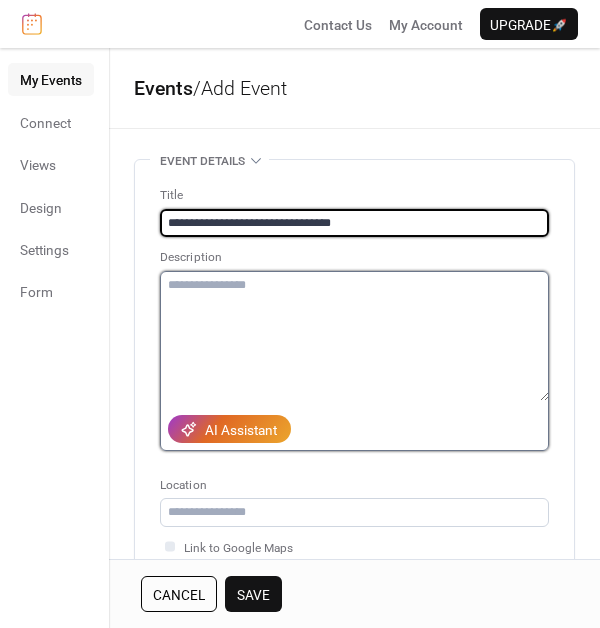 click at bounding box center [354, 336] 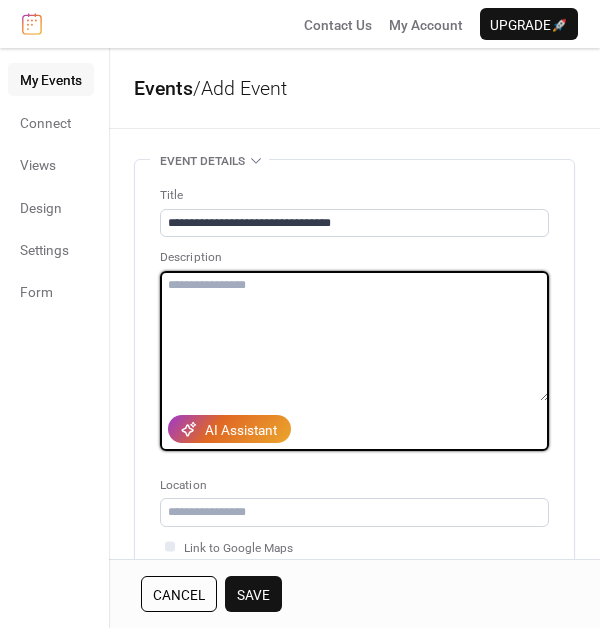 paste on "**********" 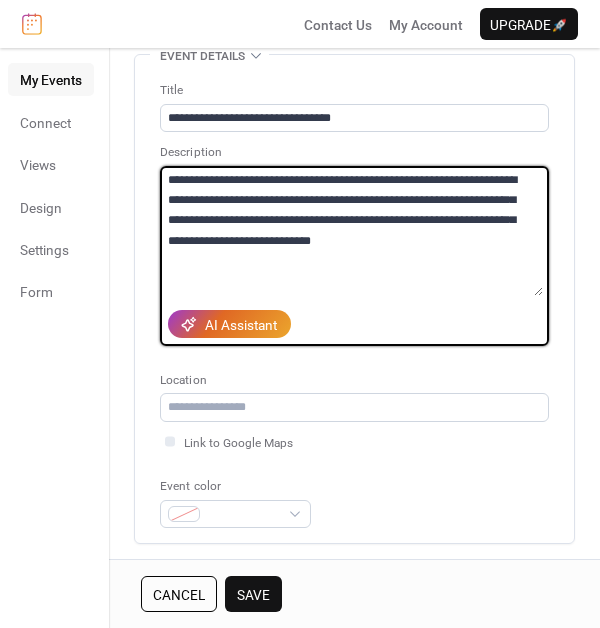 scroll, scrollTop: 116, scrollLeft: 0, axis: vertical 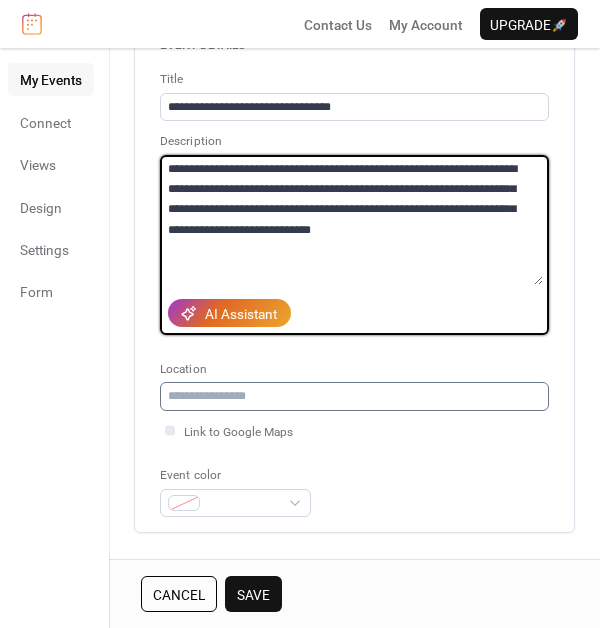 type on "**********" 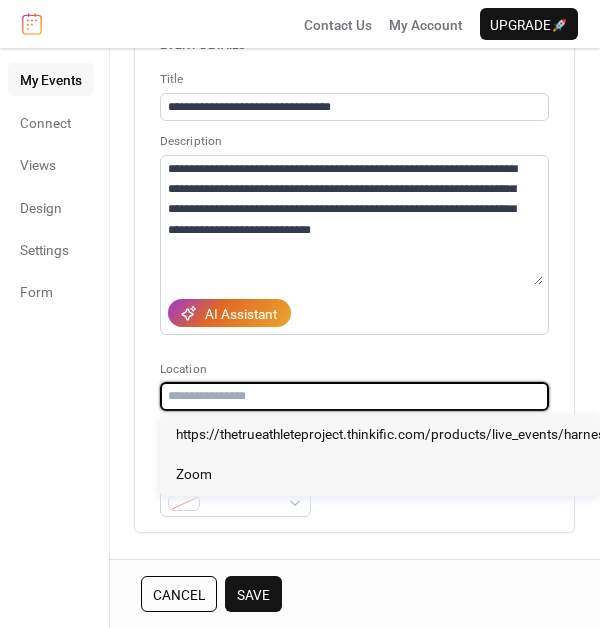 click at bounding box center [354, 396] 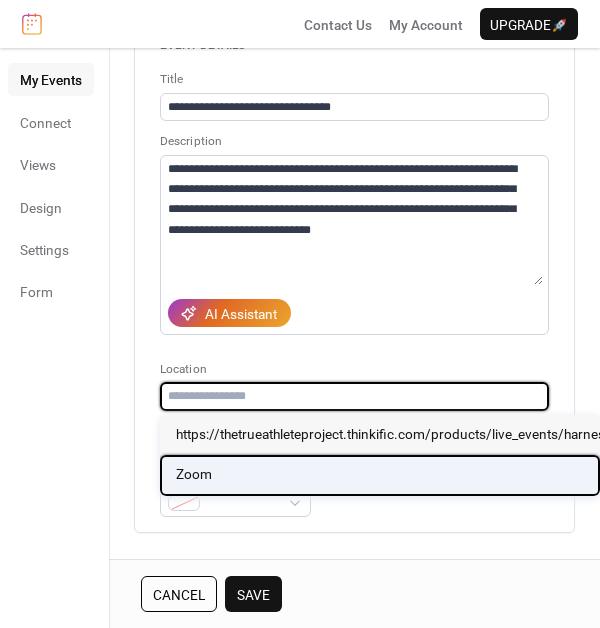 click on "Zoom" at bounding box center (380, 475) 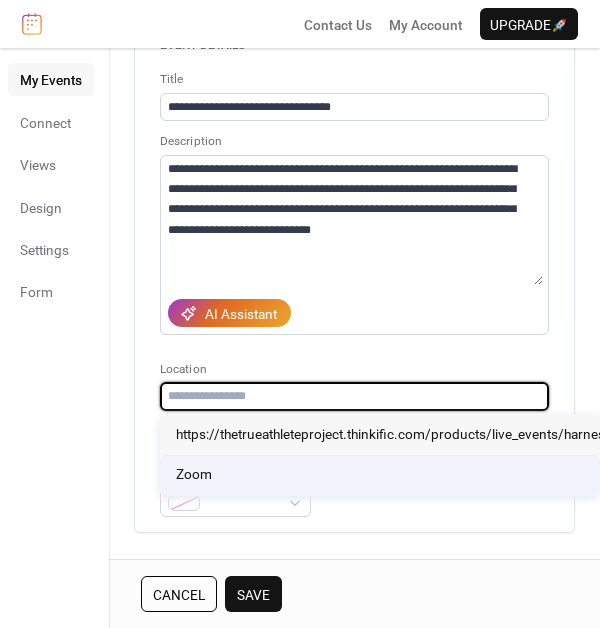 type on "****" 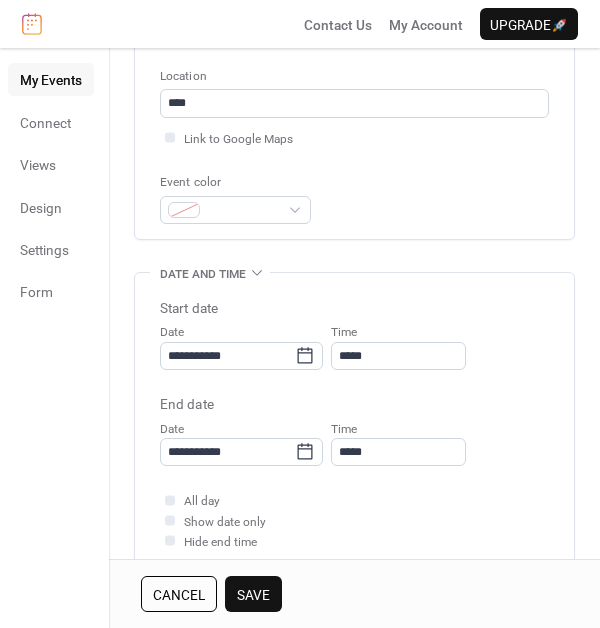 scroll, scrollTop: 412, scrollLeft: 0, axis: vertical 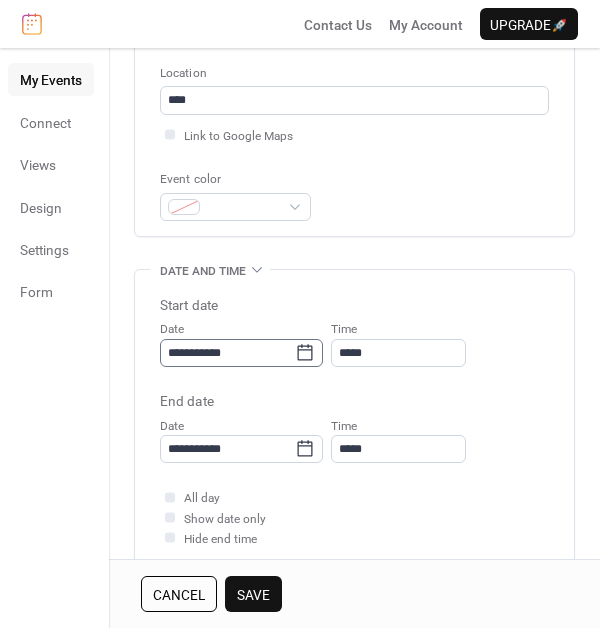 click 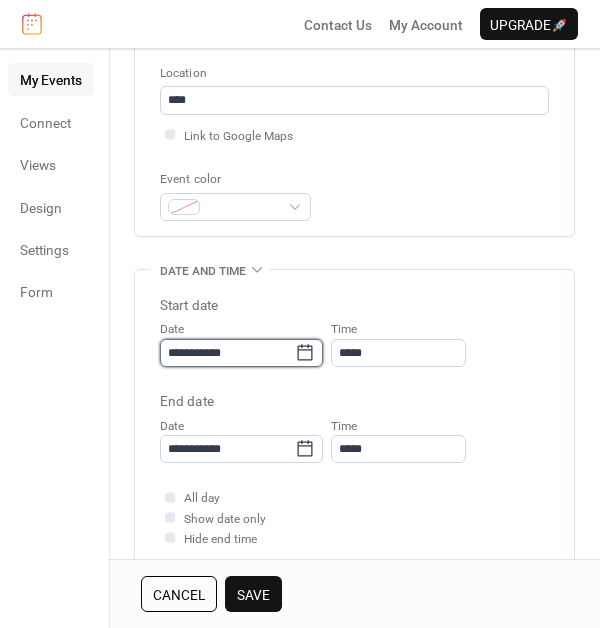 click on "**********" at bounding box center (227, 353) 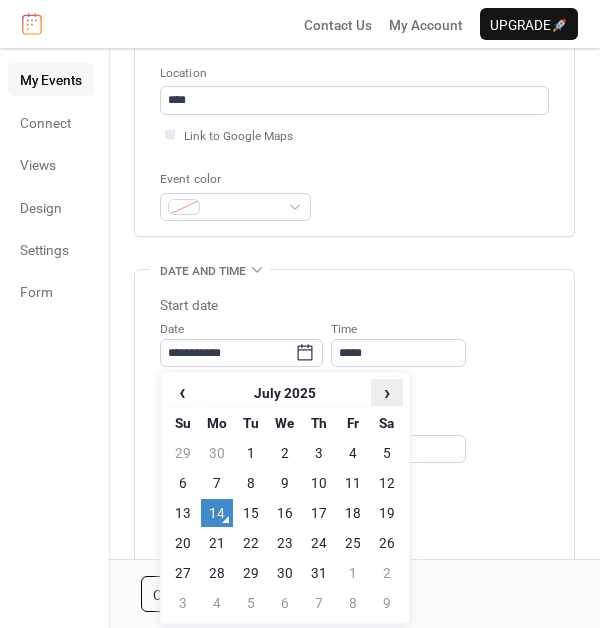 click on "›" at bounding box center (387, 392) 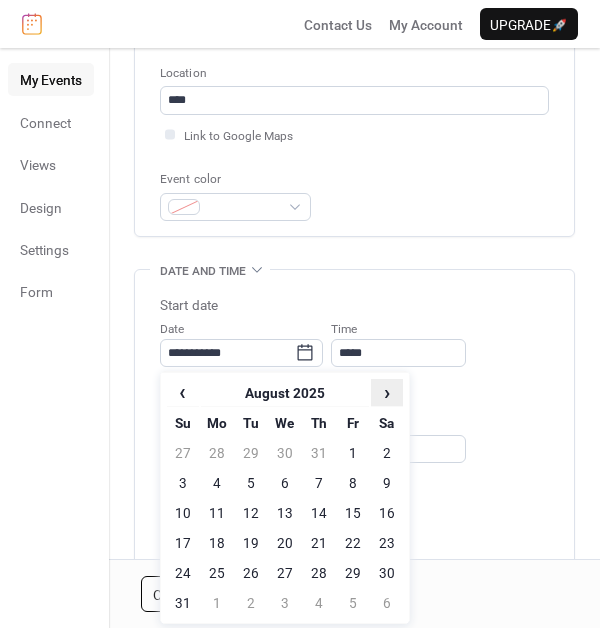 click on "›" at bounding box center [387, 392] 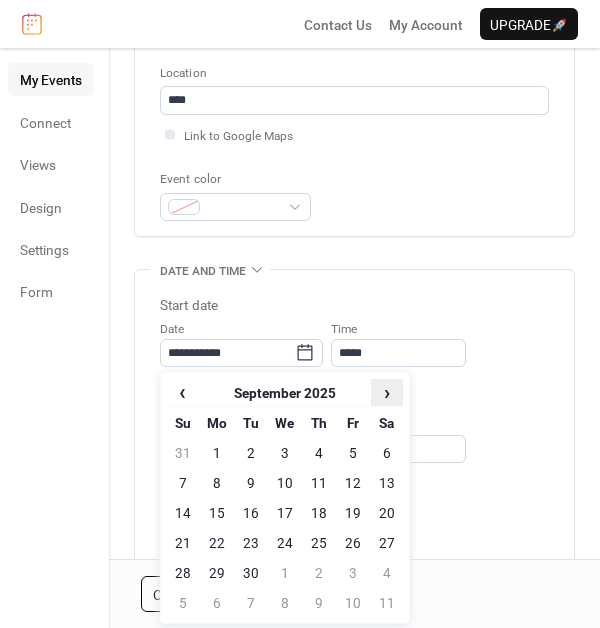 click on "›" at bounding box center (387, 392) 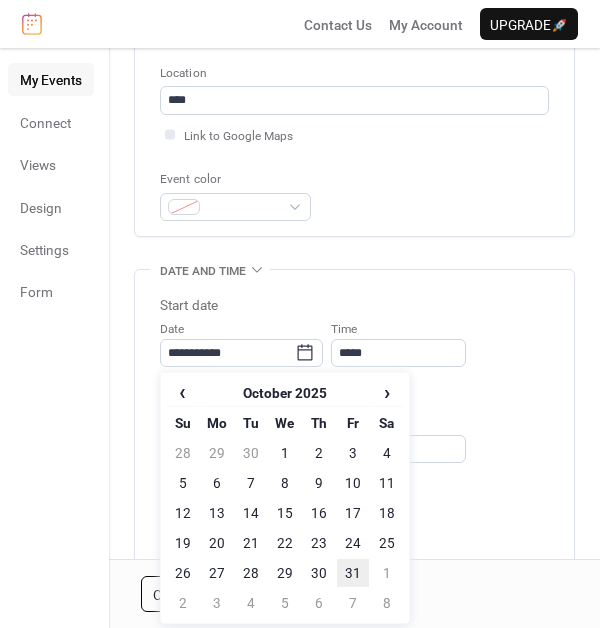 click on "31" at bounding box center [353, 573] 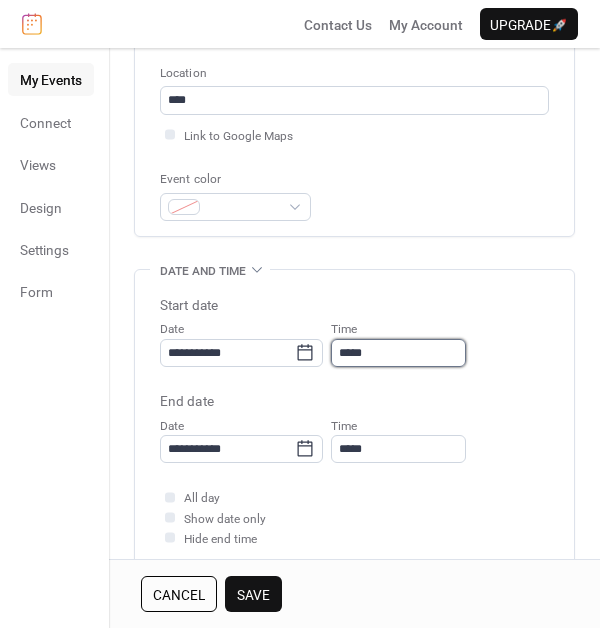click on "*****" at bounding box center (398, 353) 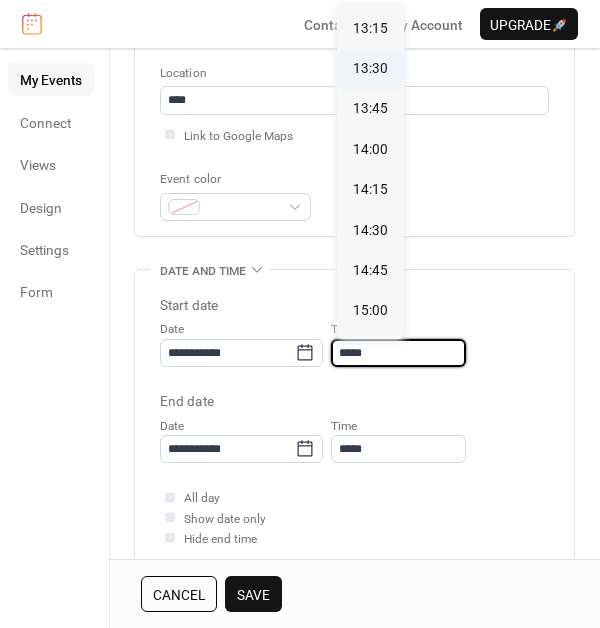 scroll, scrollTop: 2195, scrollLeft: 0, axis: vertical 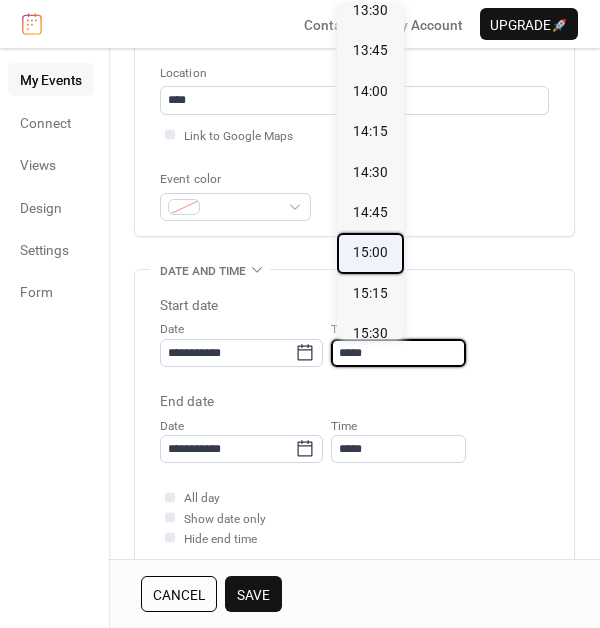 click on "15:00" at bounding box center (370, 252) 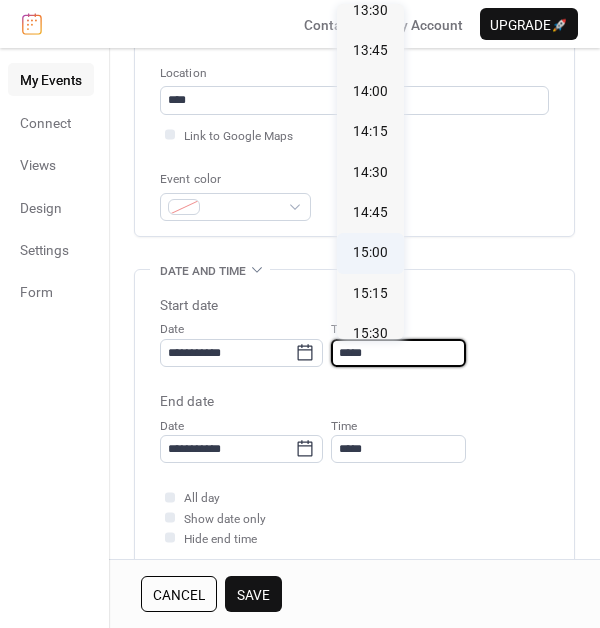 type on "*****" 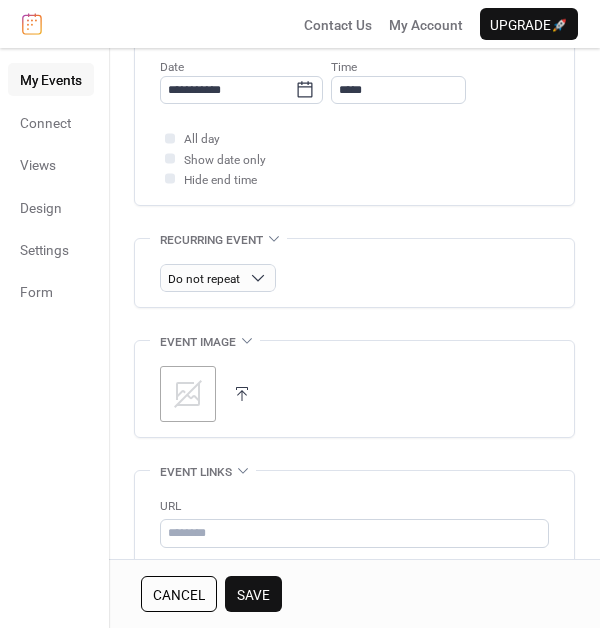 scroll, scrollTop: 778, scrollLeft: 0, axis: vertical 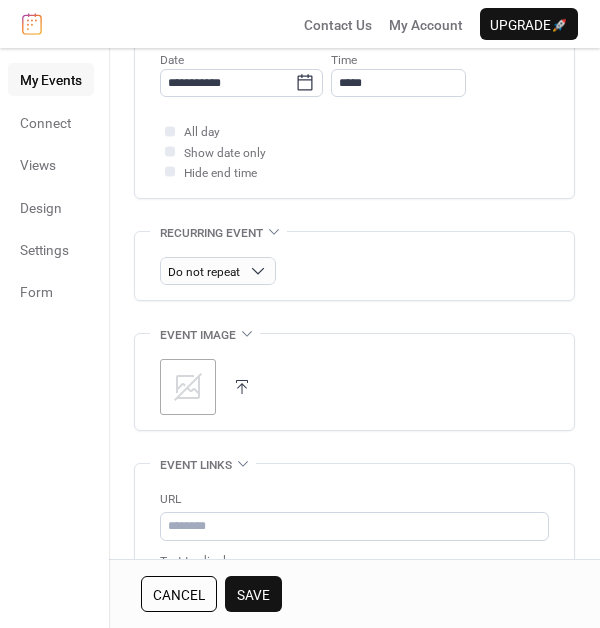 click at bounding box center [242, 387] 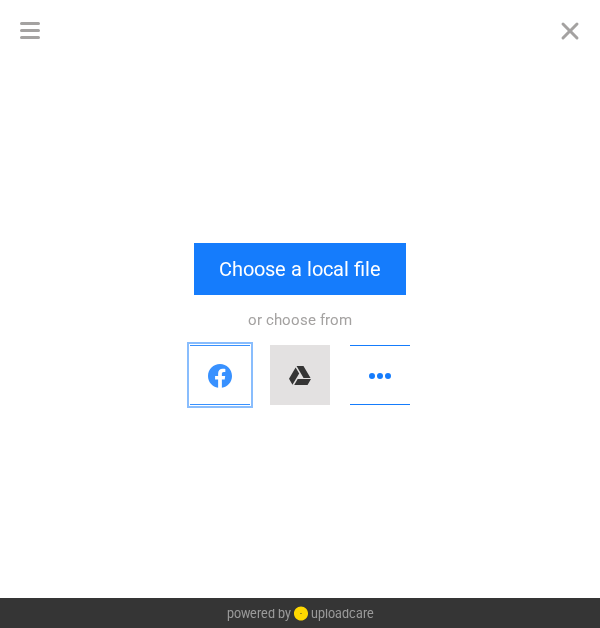 click at bounding box center [220, 375] 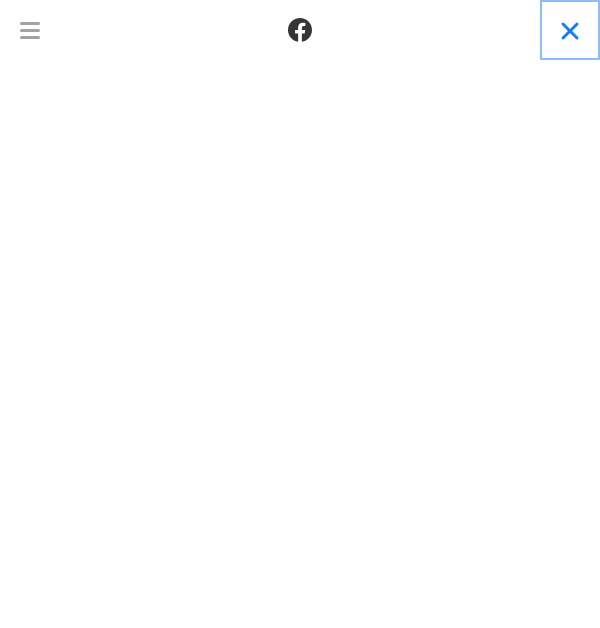 click at bounding box center [570, 30] 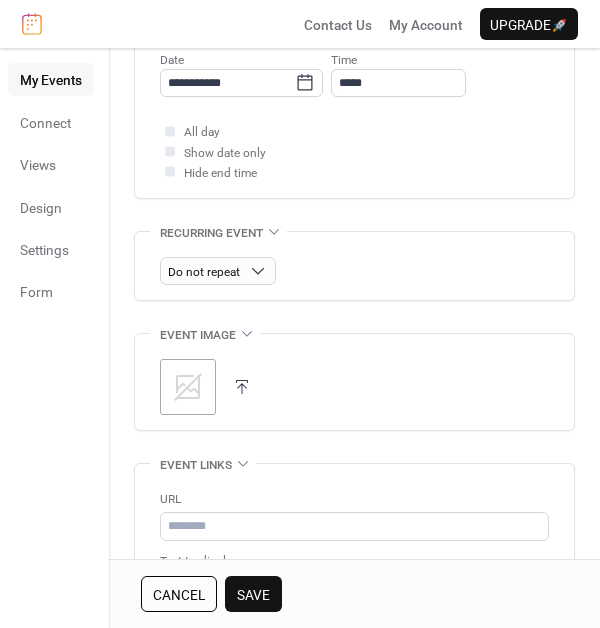 click at bounding box center (242, 387) 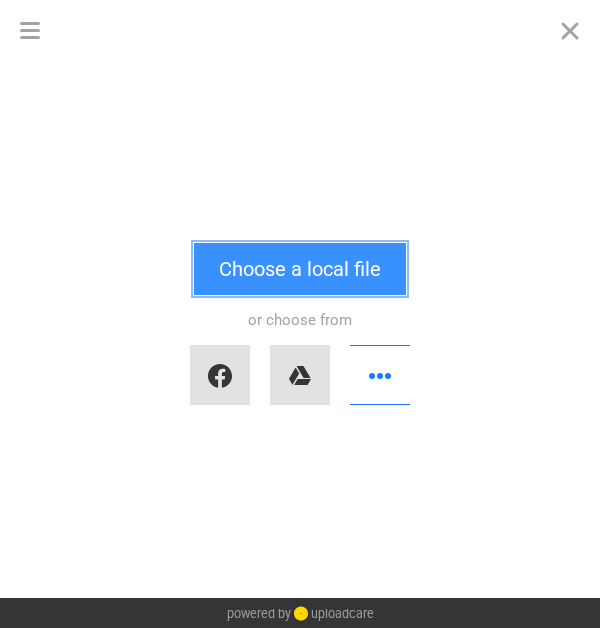 click on "Choose a local file" at bounding box center [300, 269] 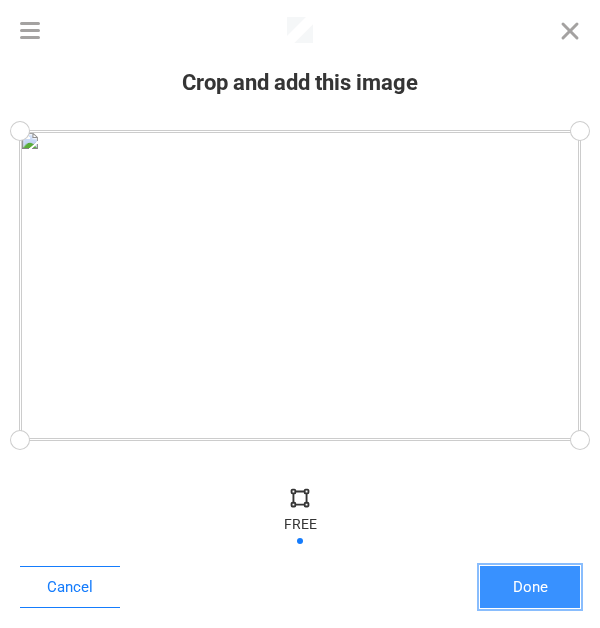 click on "Done" at bounding box center (530, 587) 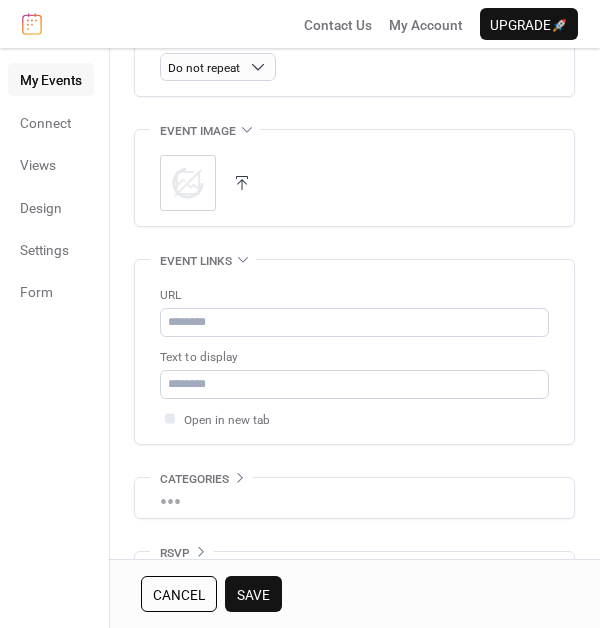 scroll, scrollTop: 983, scrollLeft: 0, axis: vertical 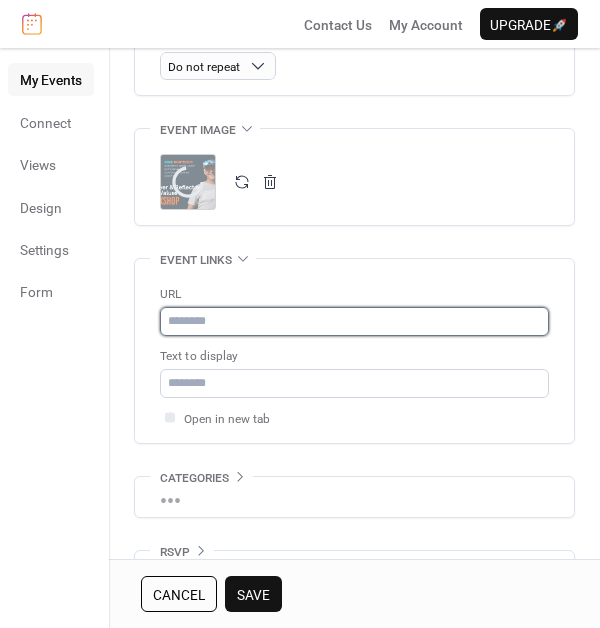 click at bounding box center (354, 321) 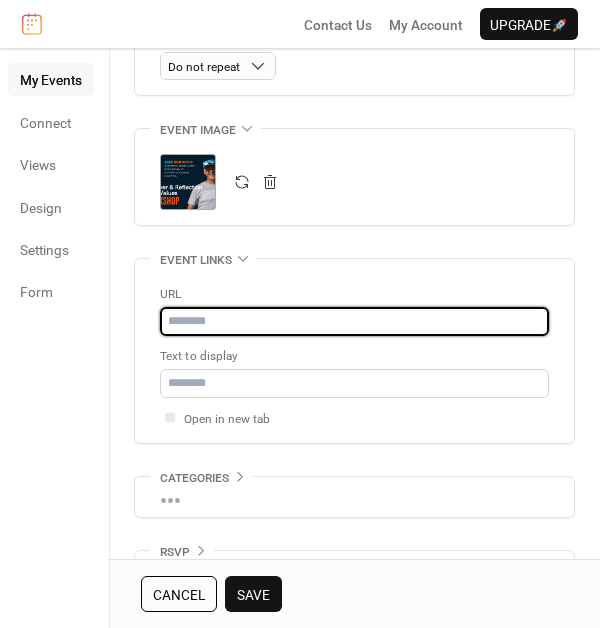 paste on "**********" 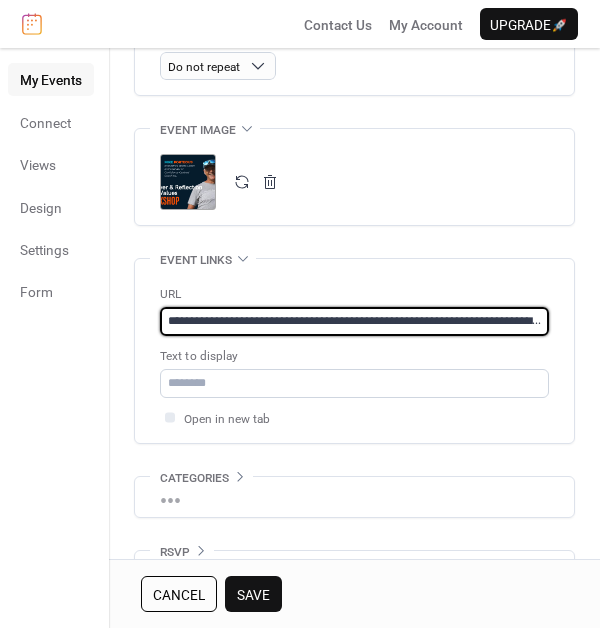 scroll, scrollTop: 0, scrollLeft: 134, axis: horizontal 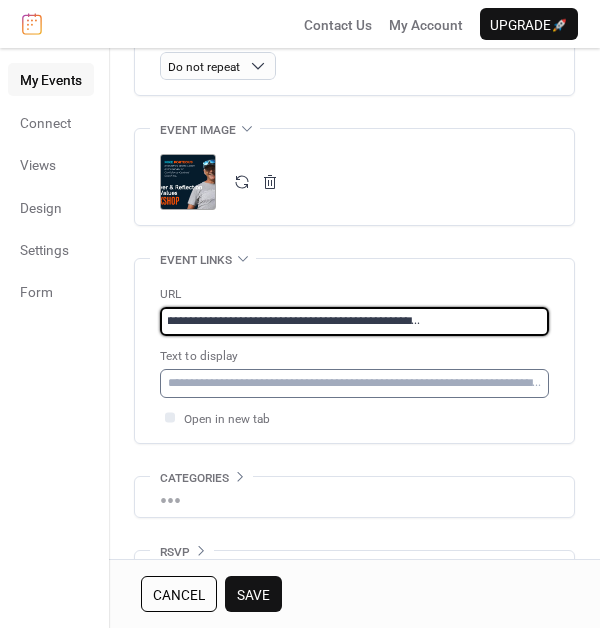 type on "**********" 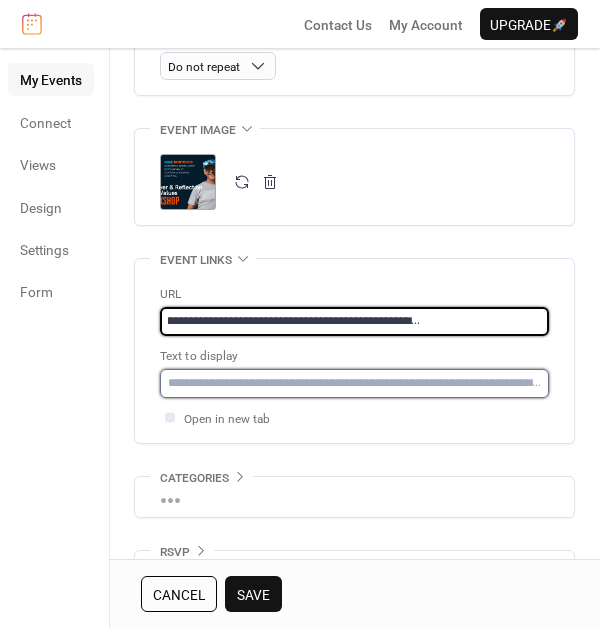 click at bounding box center (354, 383) 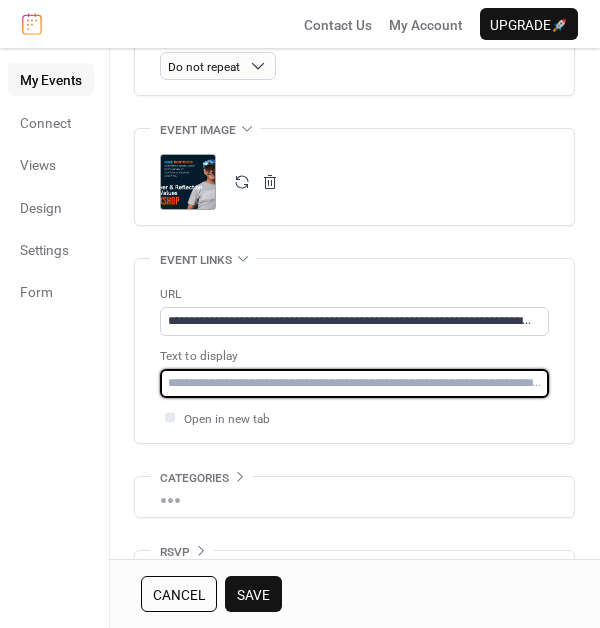type on "**********" 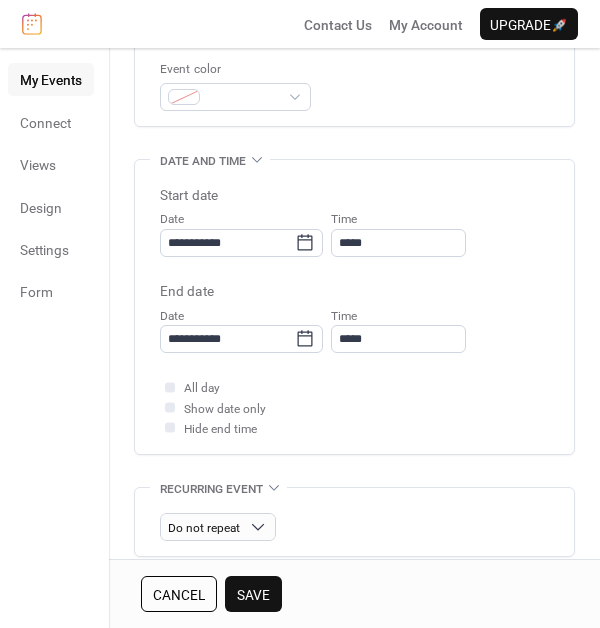 scroll, scrollTop: 510, scrollLeft: 0, axis: vertical 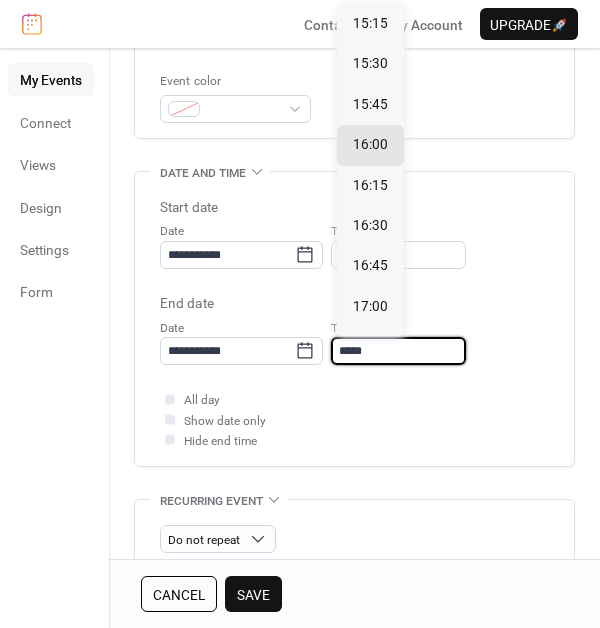 click on "*****" at bounding box center (398, 351) 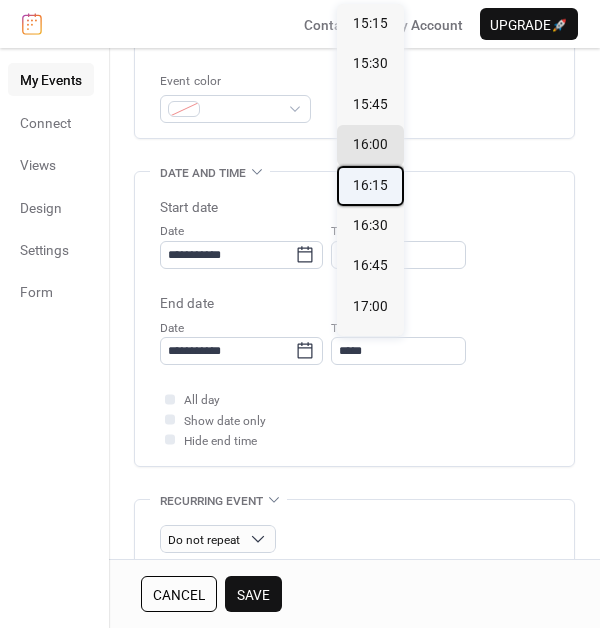 click on "16:15" at bounding box center [370, 186] 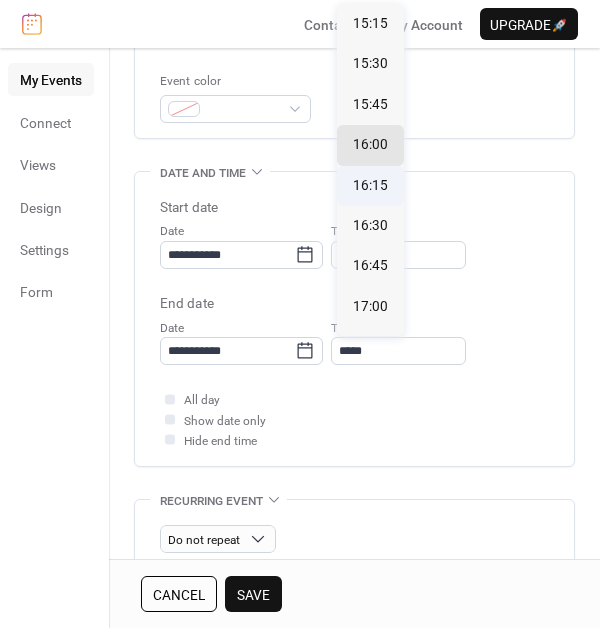 type on "*****" 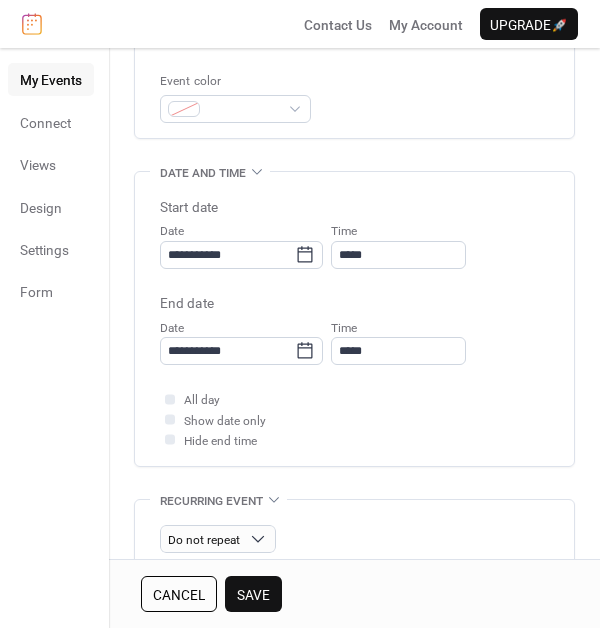 click on "All day Show date only Hide end time" at bounding box center [354, 419] 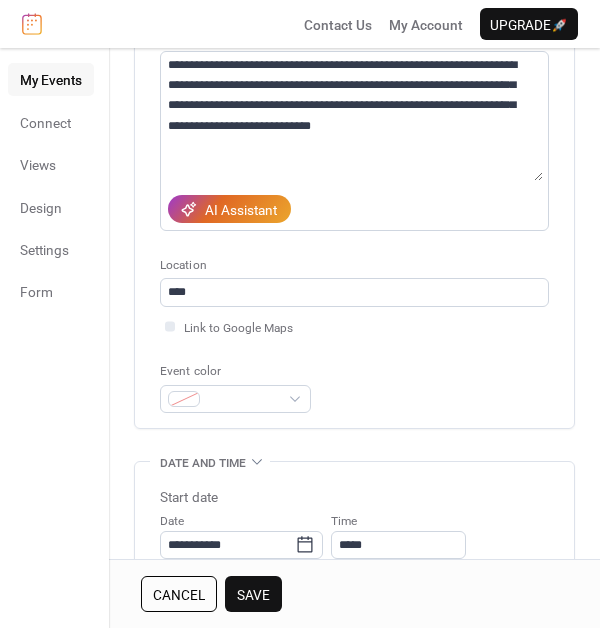 scroll, scrollTop: 0, scrollLeft: 0, axis: both 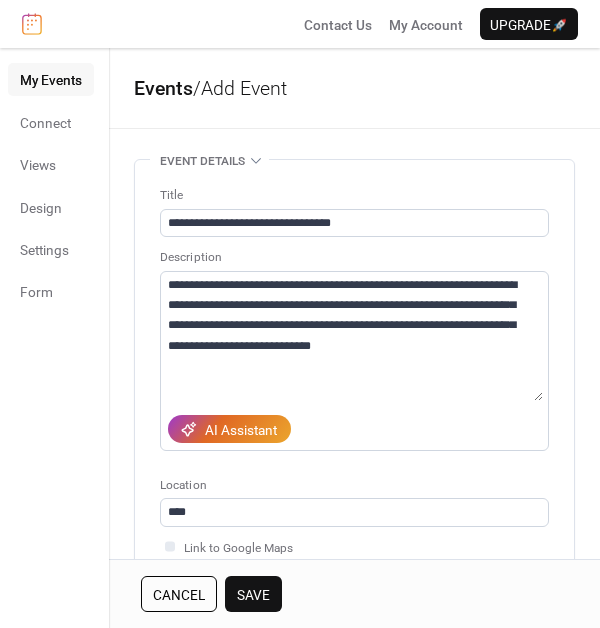 click on "Save" at bounding box center (253, 595) 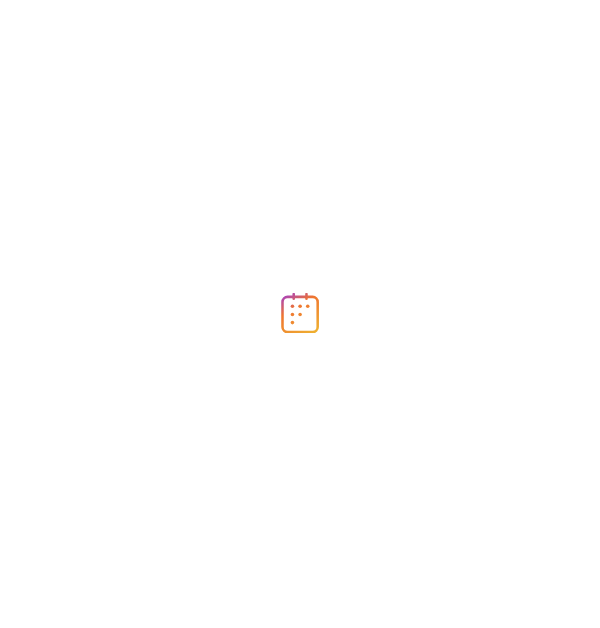 scroll, scrollTop: 0, scrollLeft: 0, axis: both 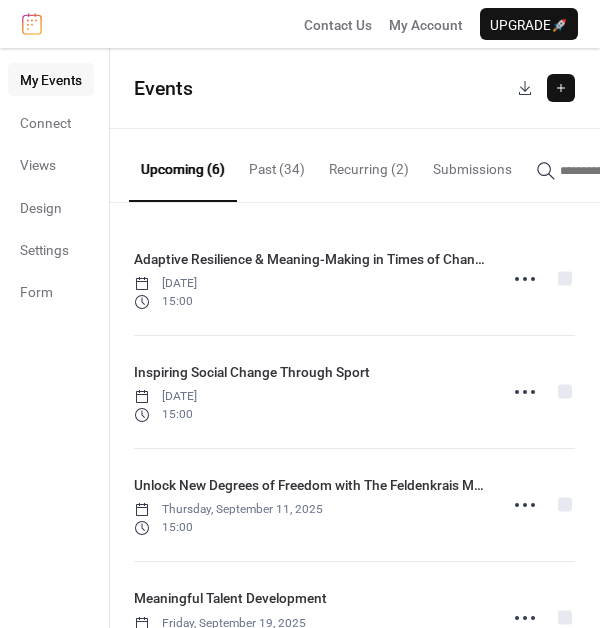click at bounding box center [561, 88] 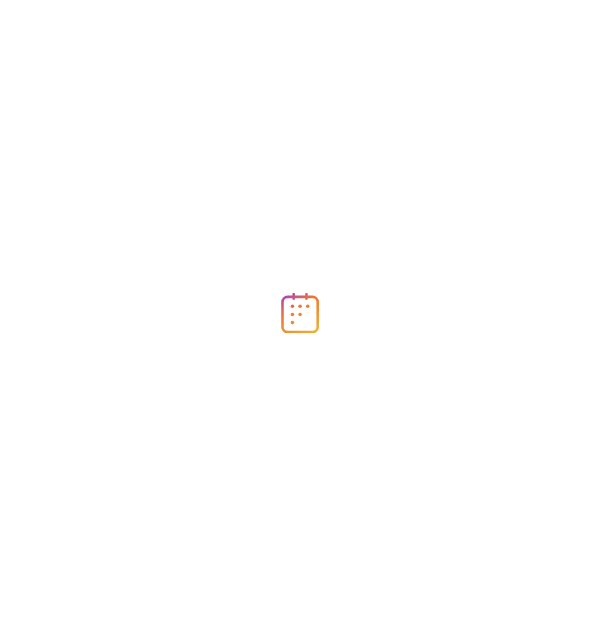 scroll, scrollTop: 0, scrollLeft: 0, axis: both 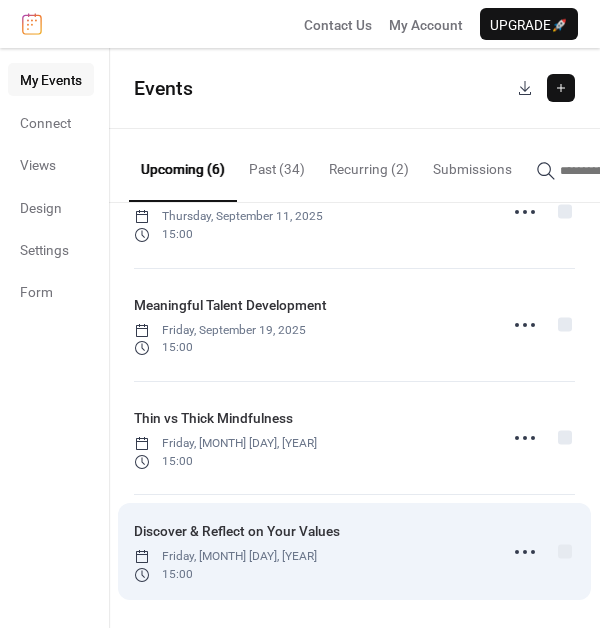 click on "Discover & Reflect on Your Values" at bounding box center (237, 531) 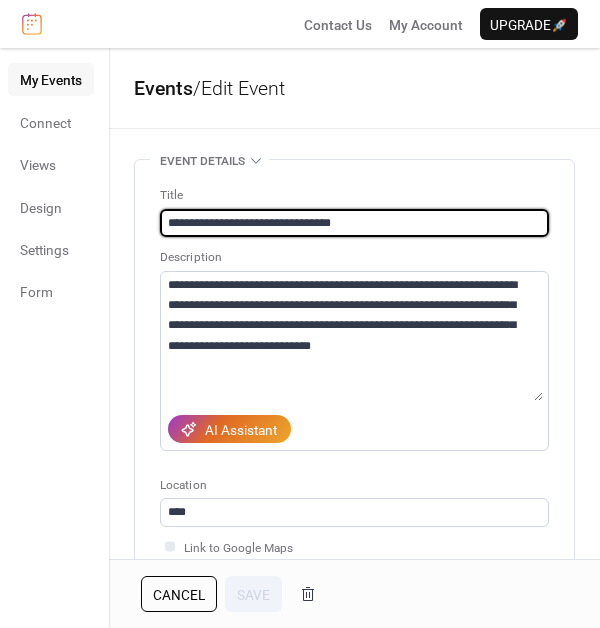 click on "**********" at bounding box center (354, 223) 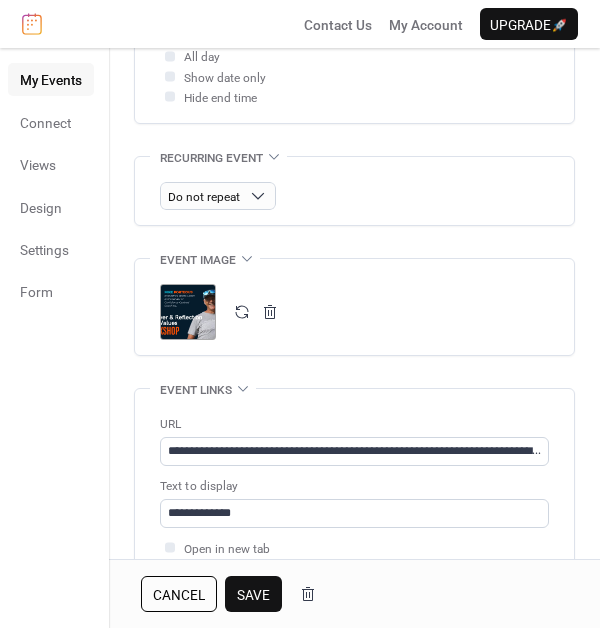 scroll, scrollTop: 872, scrollLeft: 0, axis: vertical 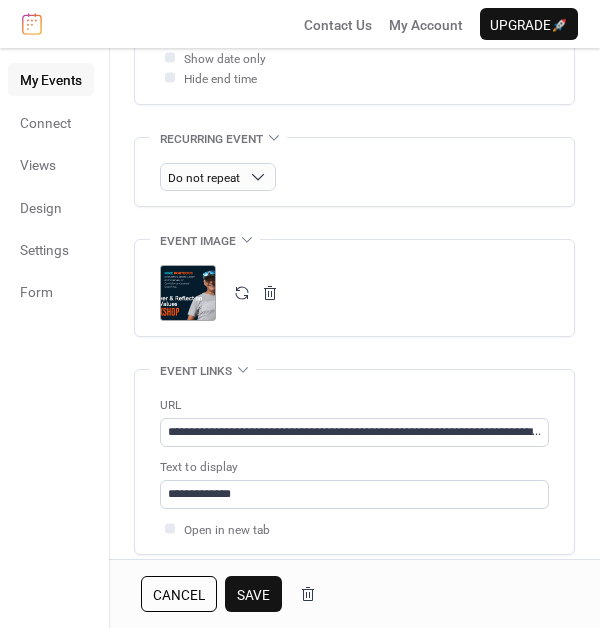 type on "**********" 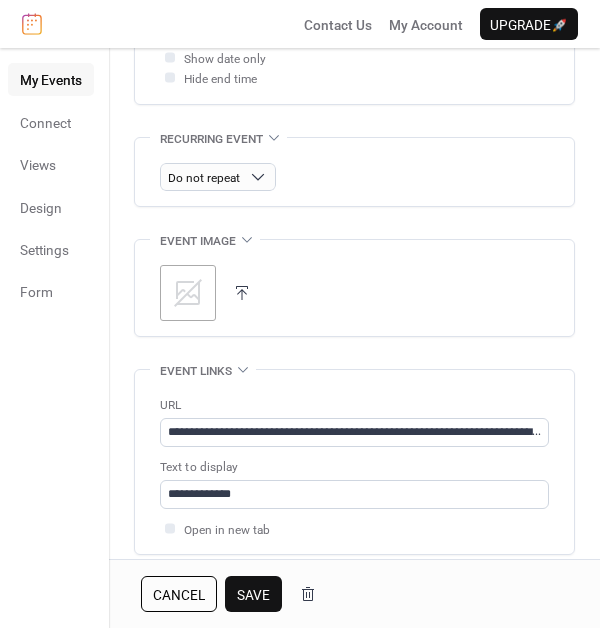 click 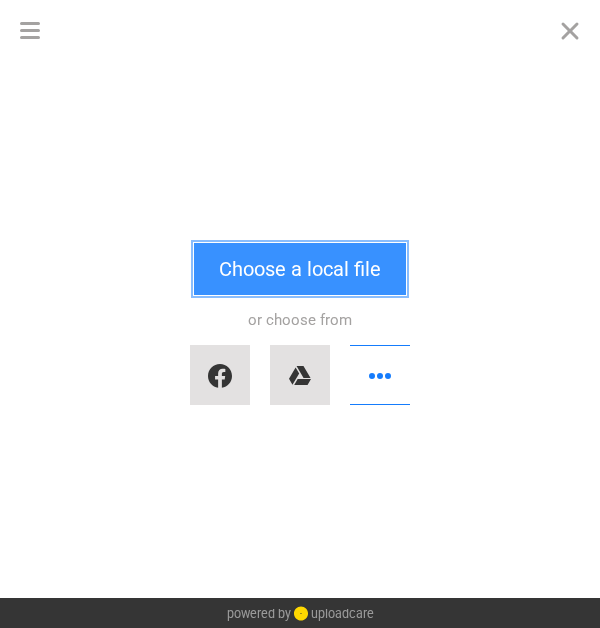 click on "Choose a local file" at bounding box center (300, 269) 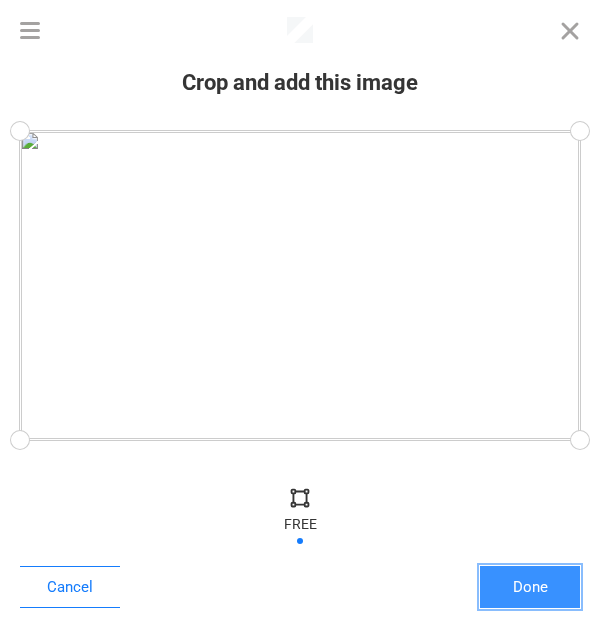 click on "Done" at bounding box center [530, 587] 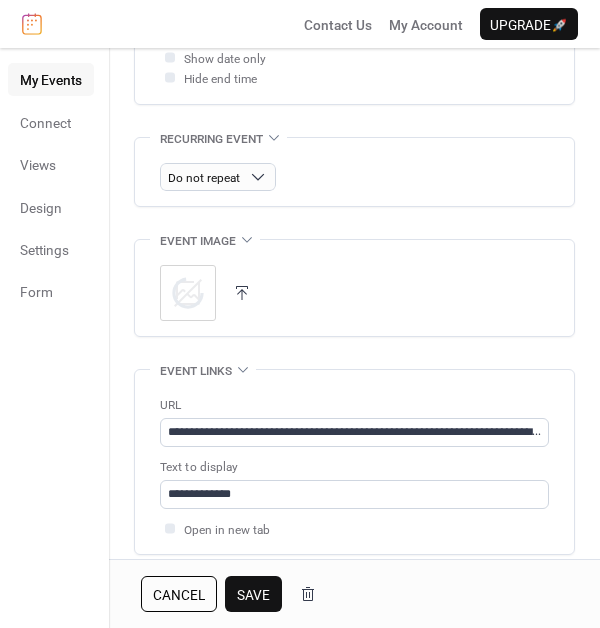 click on "Save" at bounding box center (253, 595) 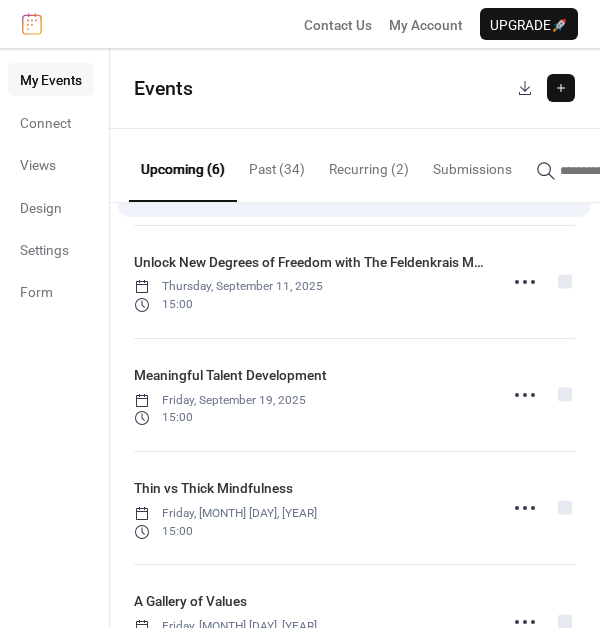 scroll, scrollTop: 298, scrollLeft: 0, axis: vertical 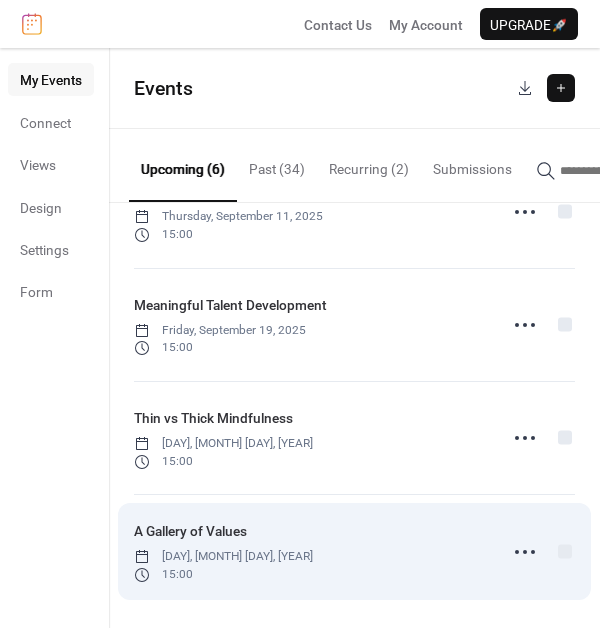 click on "A Gallery of Values Friday, October 31, 2025 15:00" at bounding box center [309, 551] 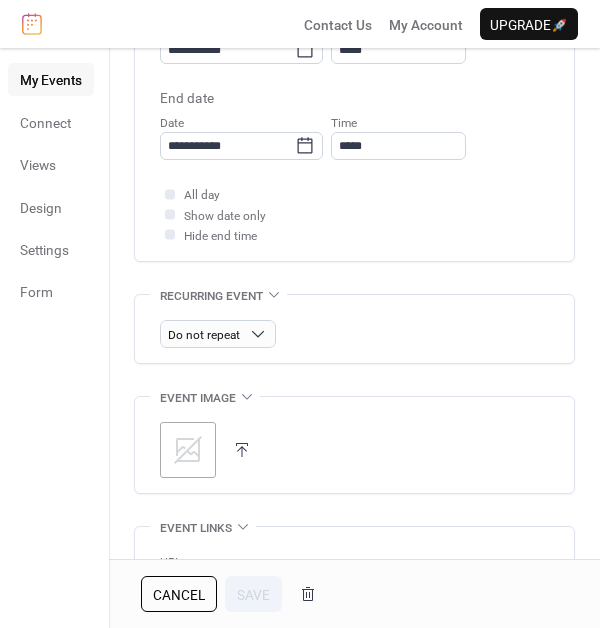scroll, scrollTop: 828, scrollLeft: 0, axis: vertical 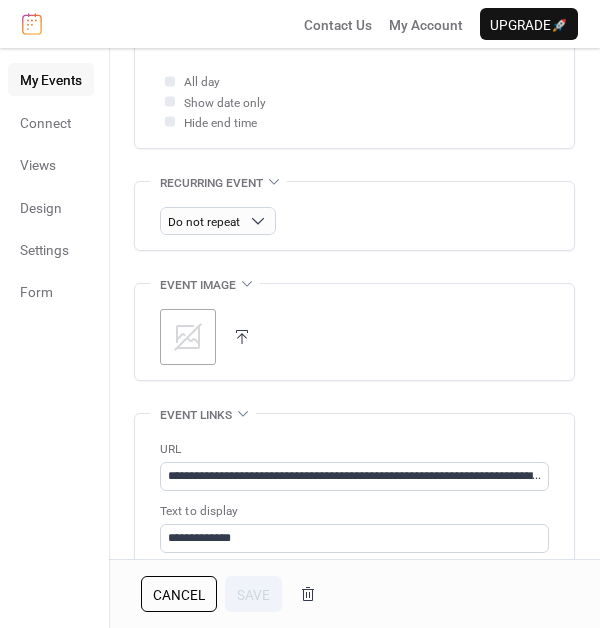 click at bounding box center (242, 337) 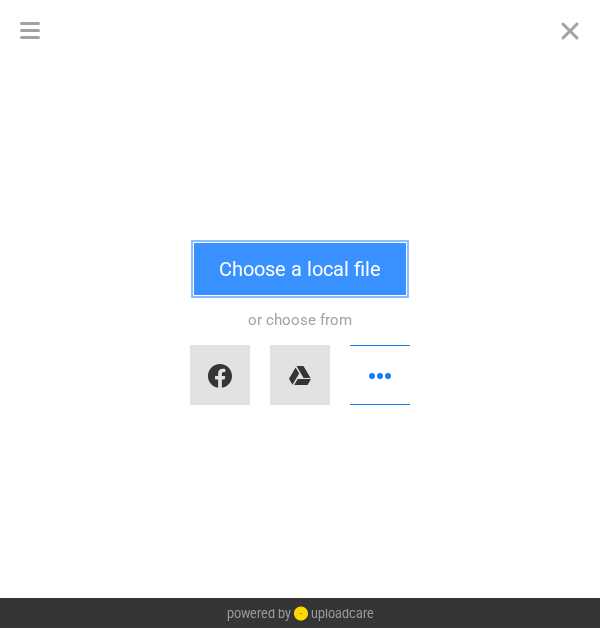 click on "Choose a local file" at bounding box center (300, 269) 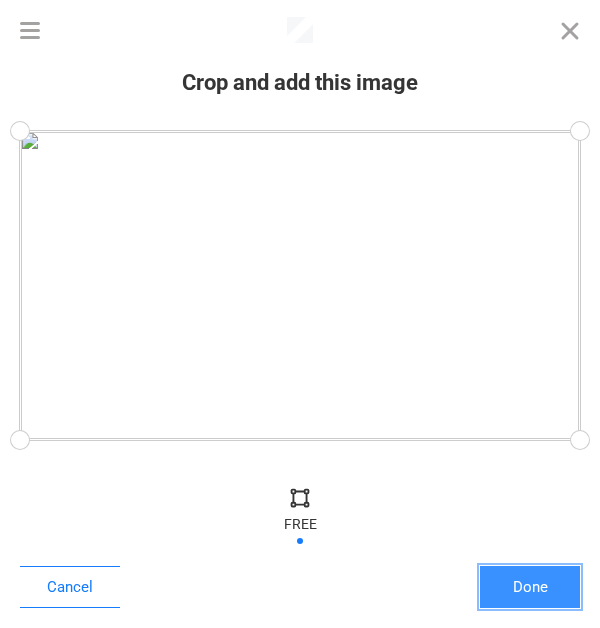click on "Done" at bounding box center (530, 587) 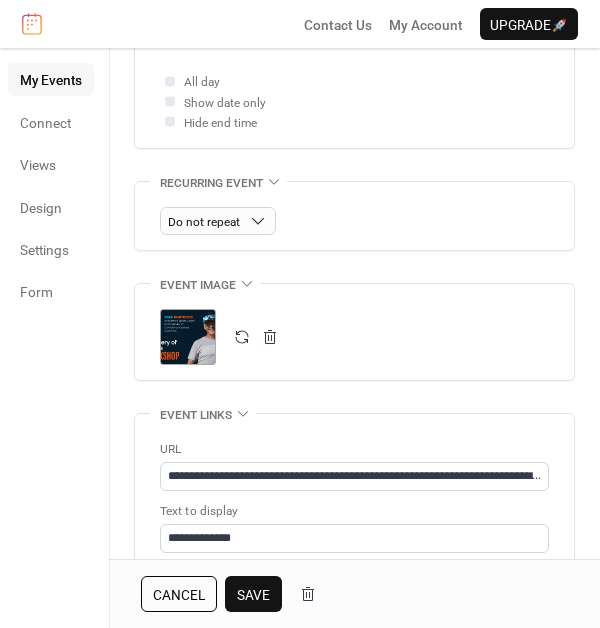 click on "Save" at bounding box center [253, 595] 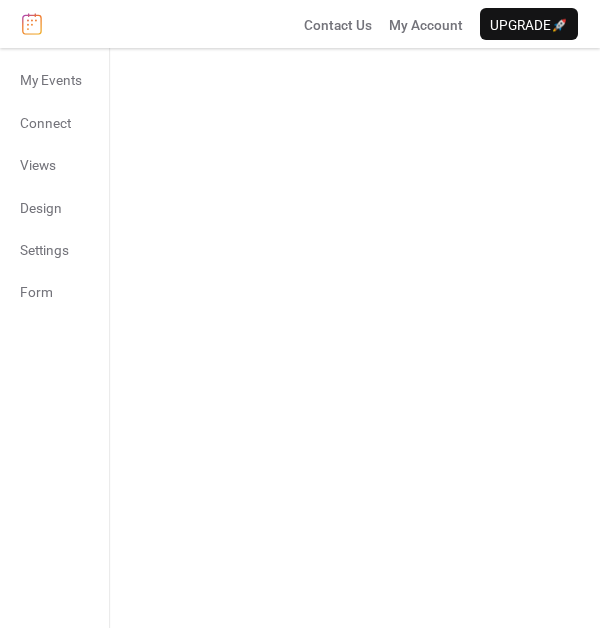 scroll, scrollTop: 0, scrollLeft: 0, axis: both 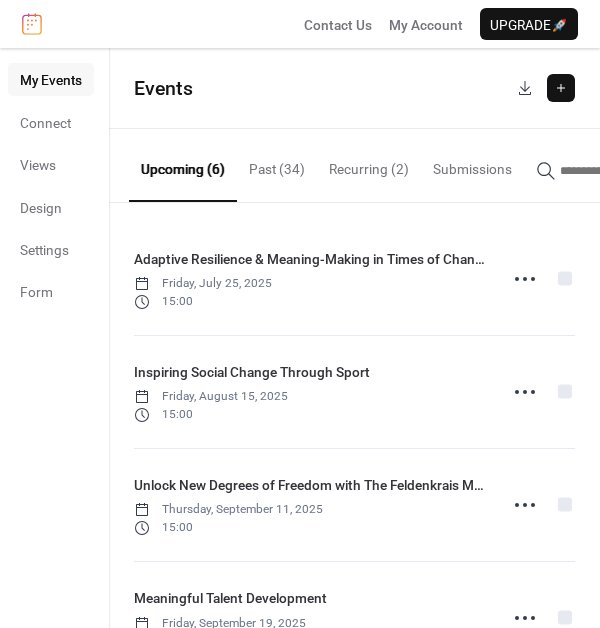click at bounding box center [561, 88] 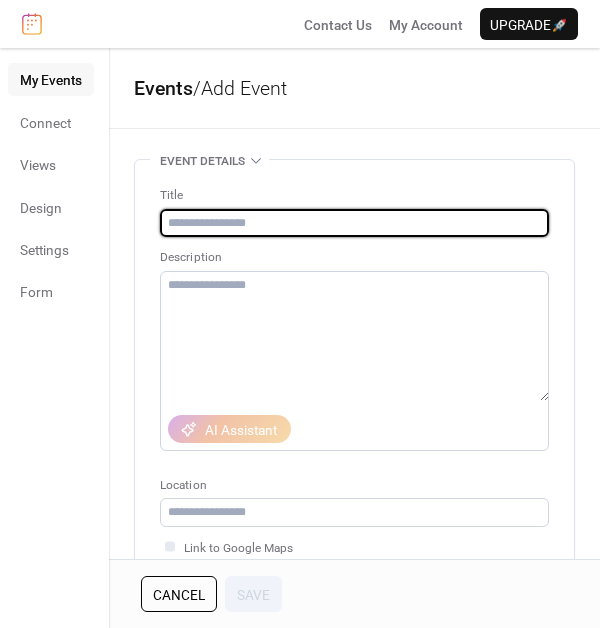 click at bounding box center [354, 223] 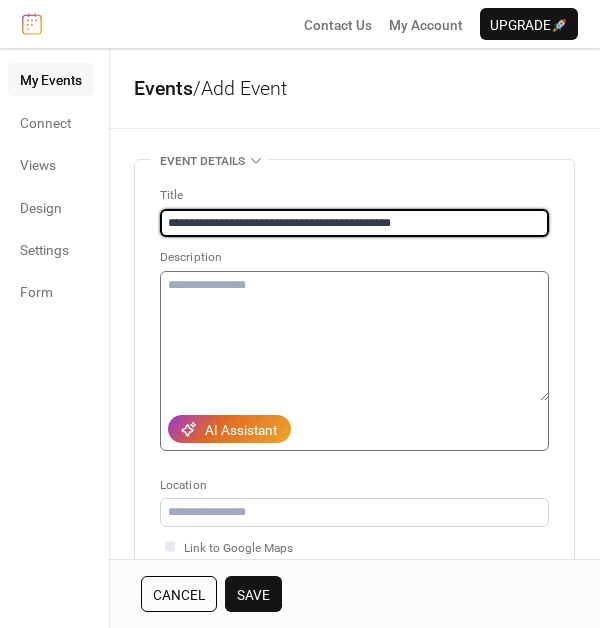 type on "**********" 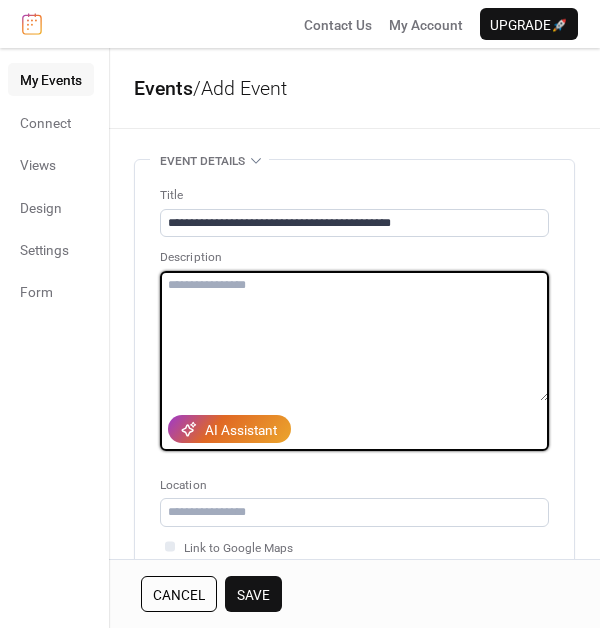click at bounding box center (354, 336) 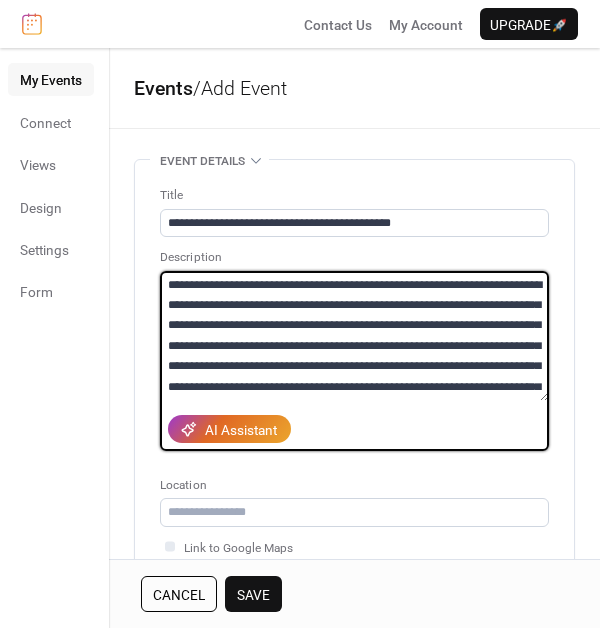 scroll, scrollTop: 197, scrollLeft: 0, axis: vertical 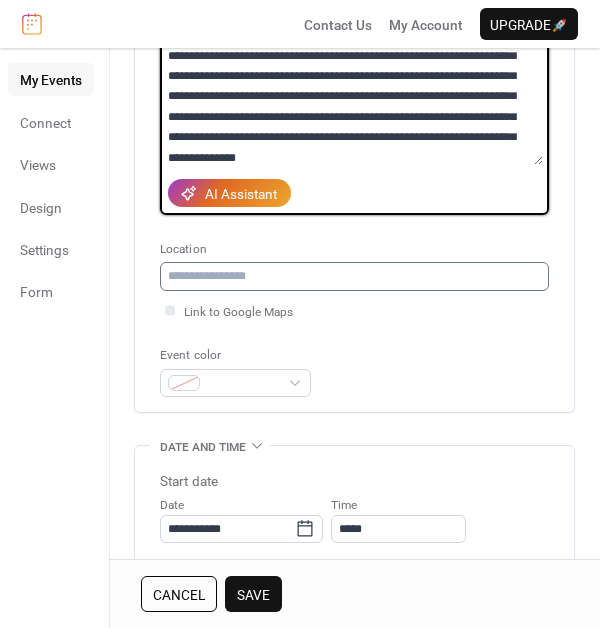 type on "**********" 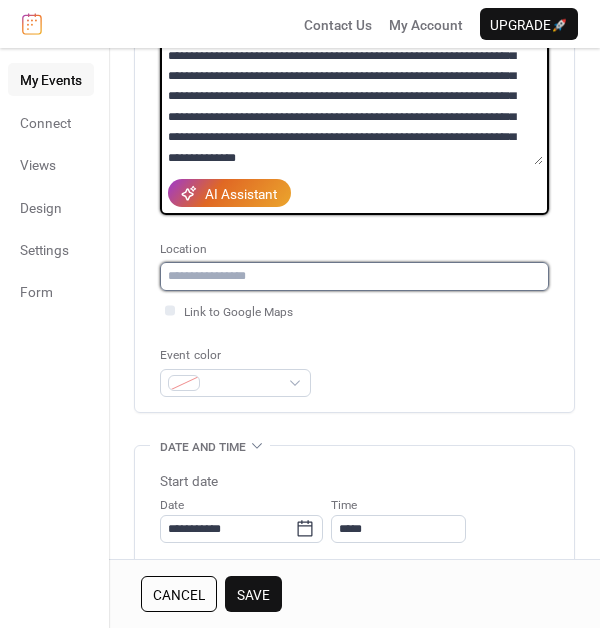 click at bounding box center [354, 276] 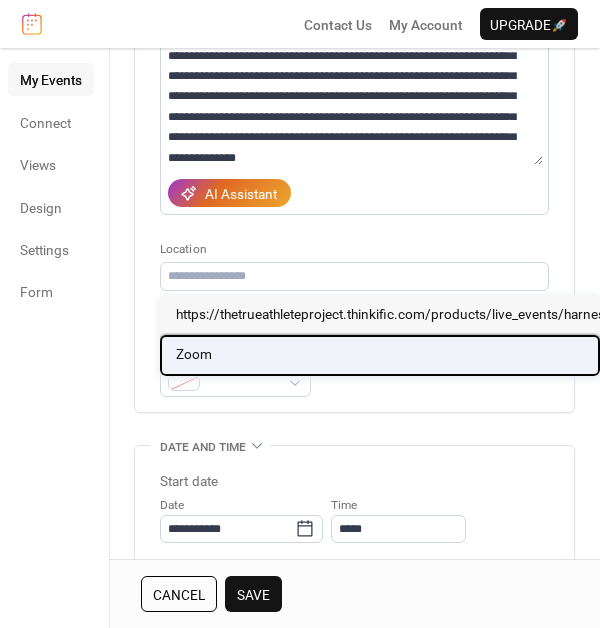 click on "Zoom" at bounding box center [380, 355] 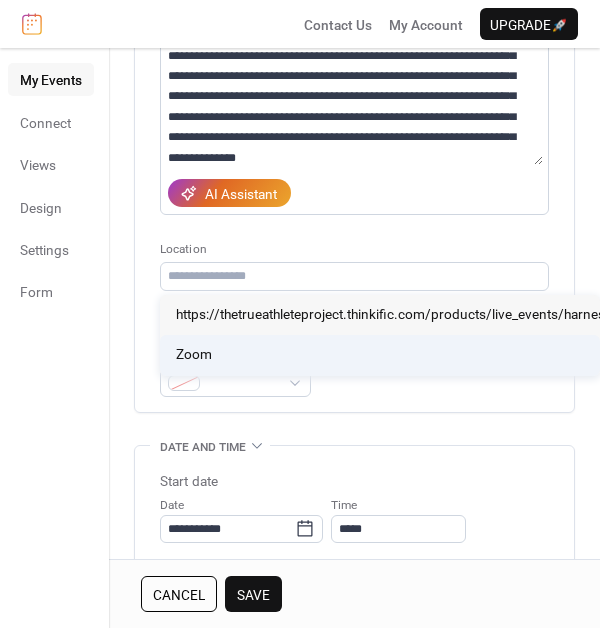 type on "****" 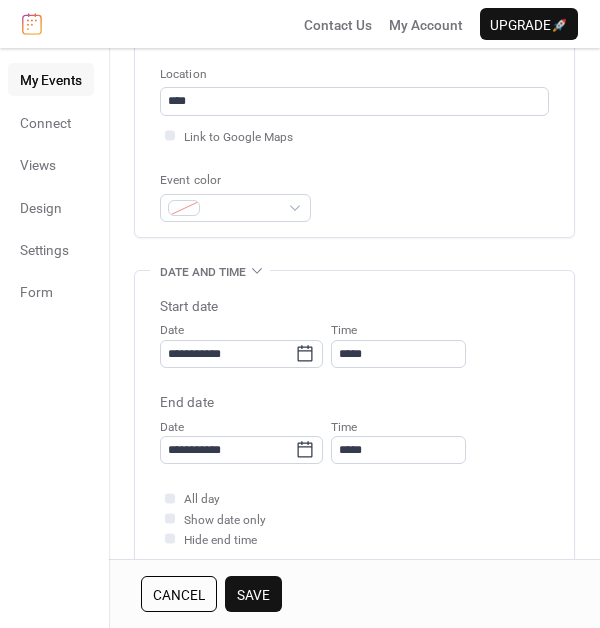 scroll, scrollTop: 410, scrollLeft: 0, axis: vertical 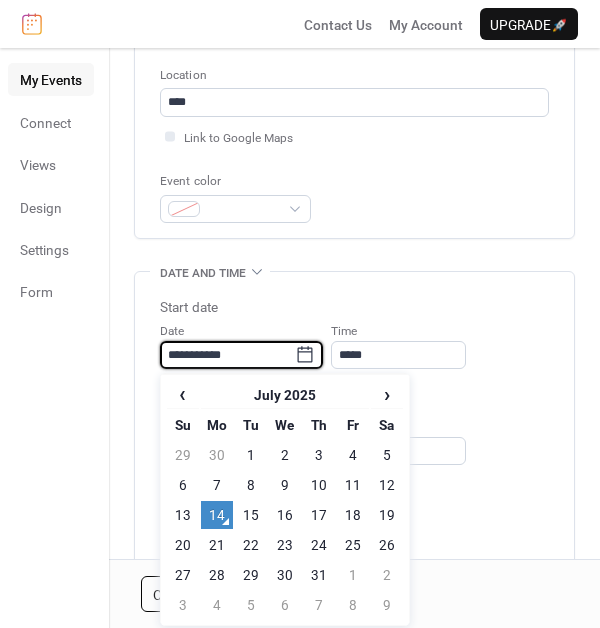 click on "**********" at bounding box center (227, 355) 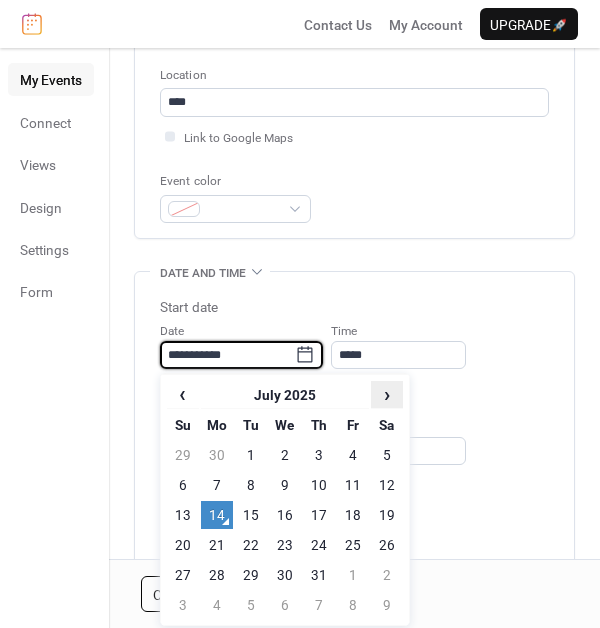click on "›" at bounding box center (387, 394) 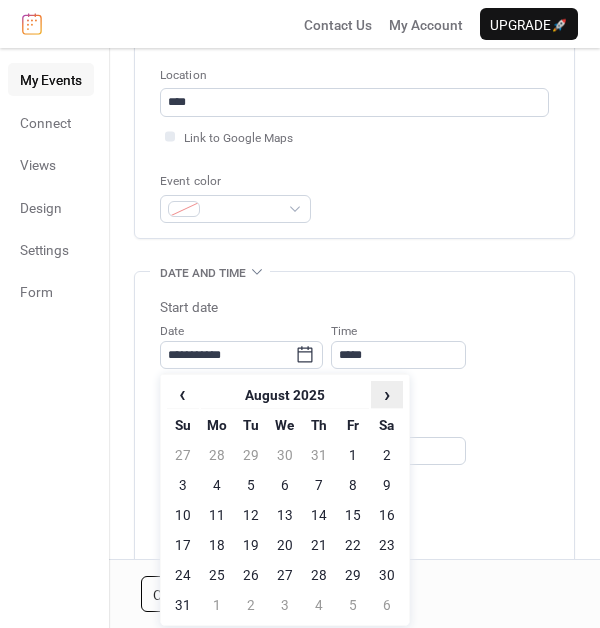 click on "›" at bounding box center (387, 394) 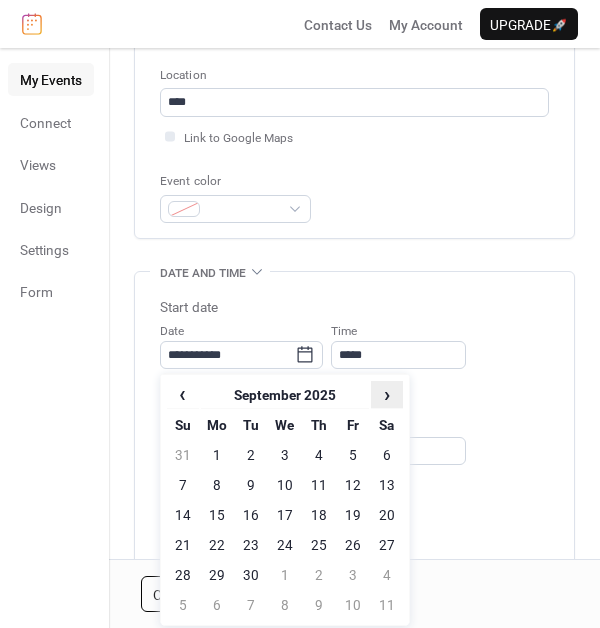 click on "›" at bounding box center (387, 394) 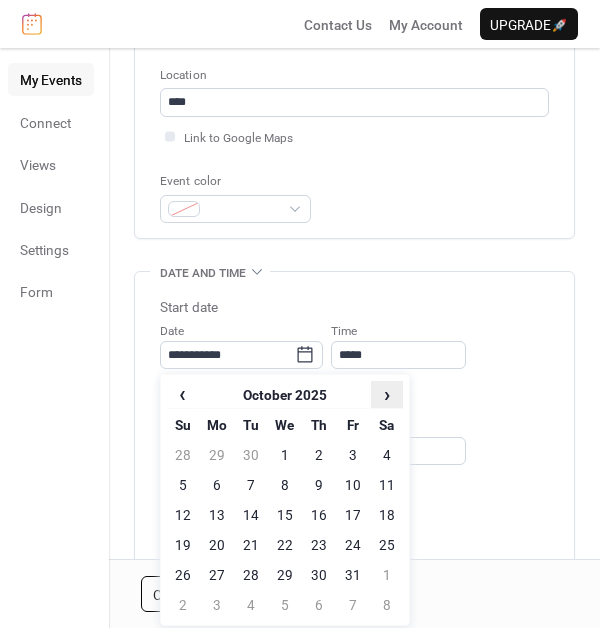 click on "›" at bounding box center (387, 394) 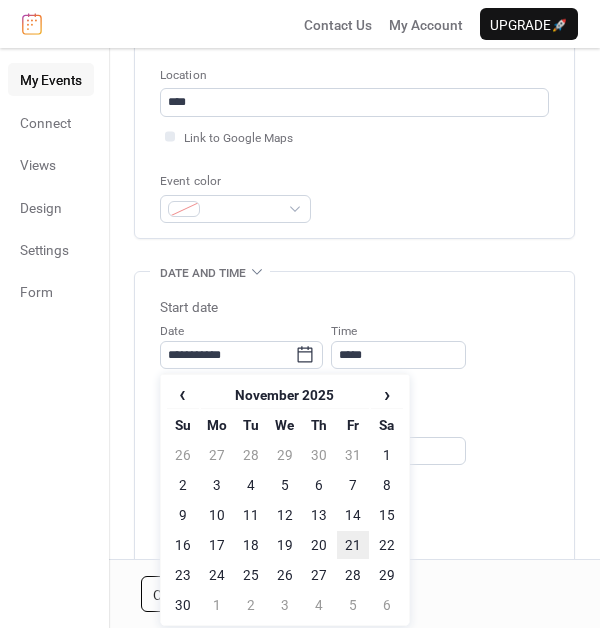 click on "21" at bounding box center (353, 545) 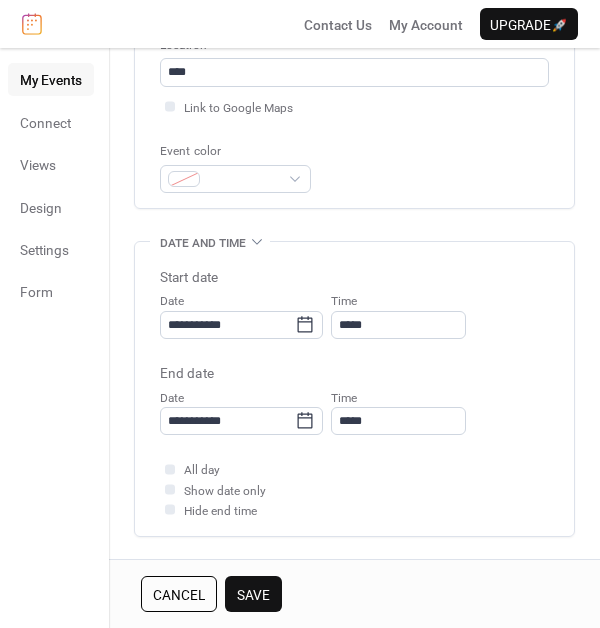 scroll, scrollTop: 451, scrollLeft: 0, axis: vertical 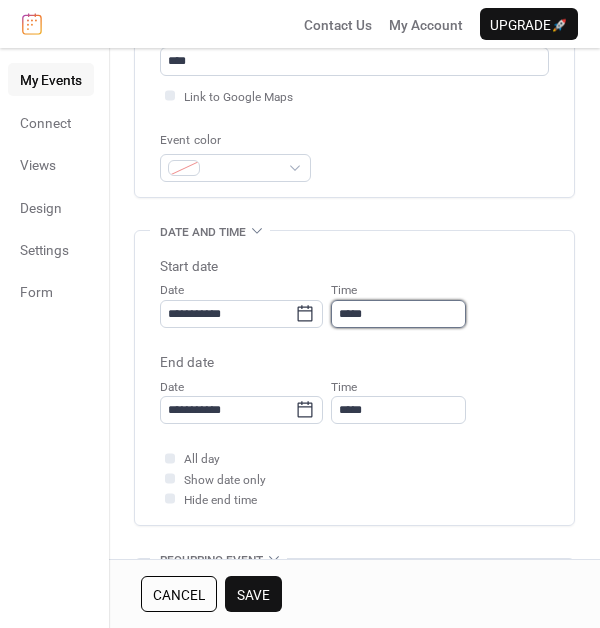 click on "*****" at bounding box center (398, 314) 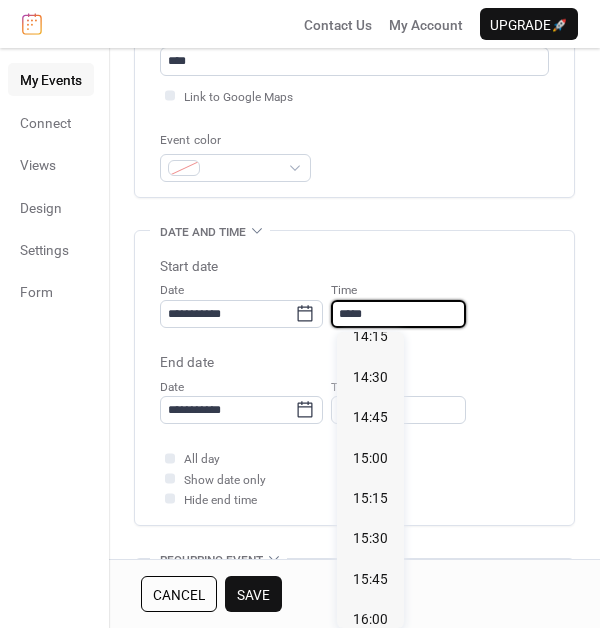 scroll, scrollTop: 2319, scrollLeft: 0, axis: vertical 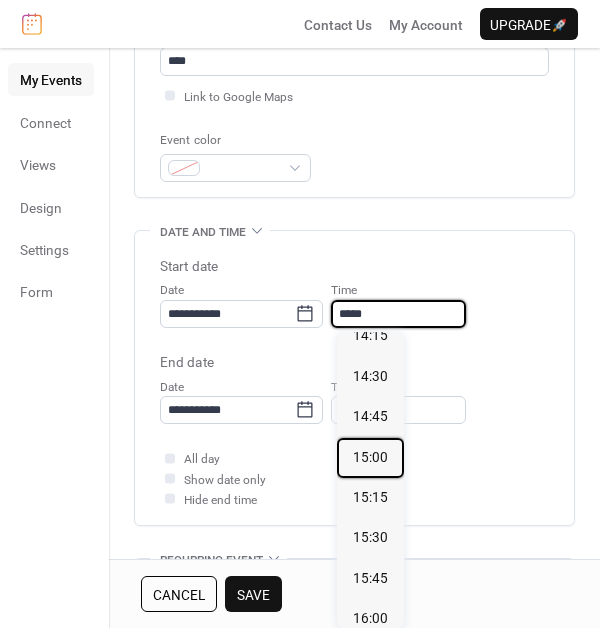 click on "15:00" at bounding box center (370, 457) 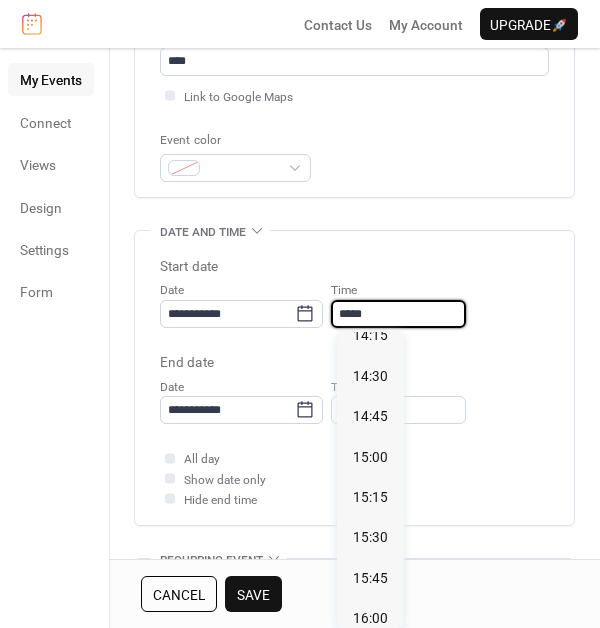 type on "*****" 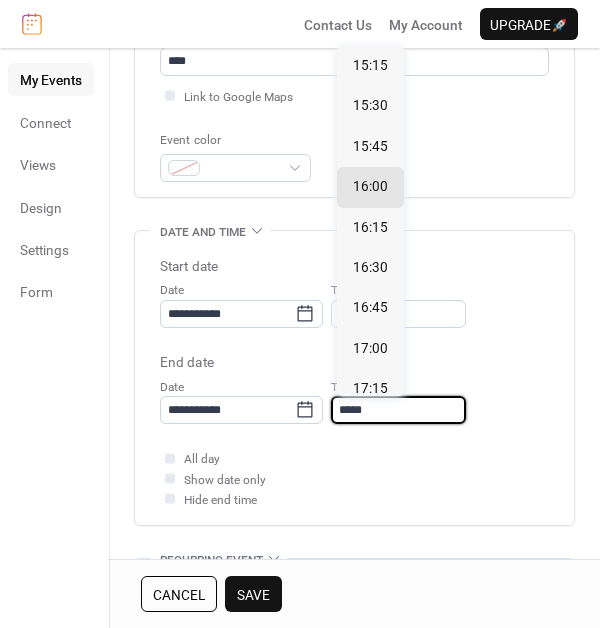 click on "*****" at bounding box center [398, 410] 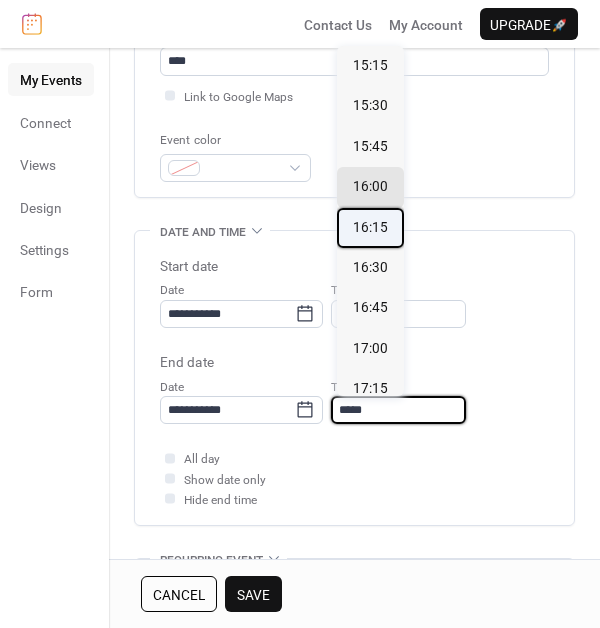 click on "16:15" at bounding box center [370, 227] 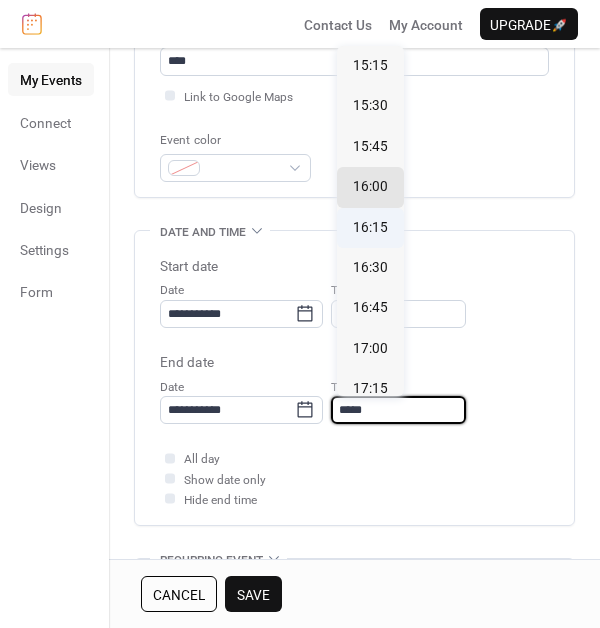 type on "*****" 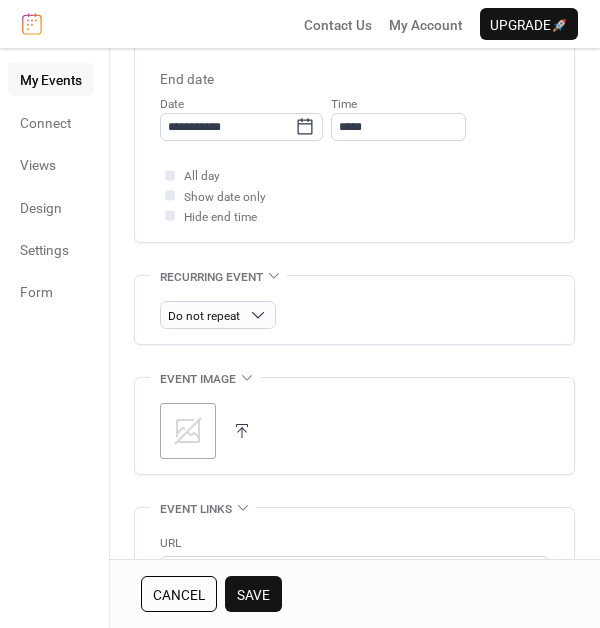 scroll, scrollTop: 828, scrollLeft: 0, axis: vertical 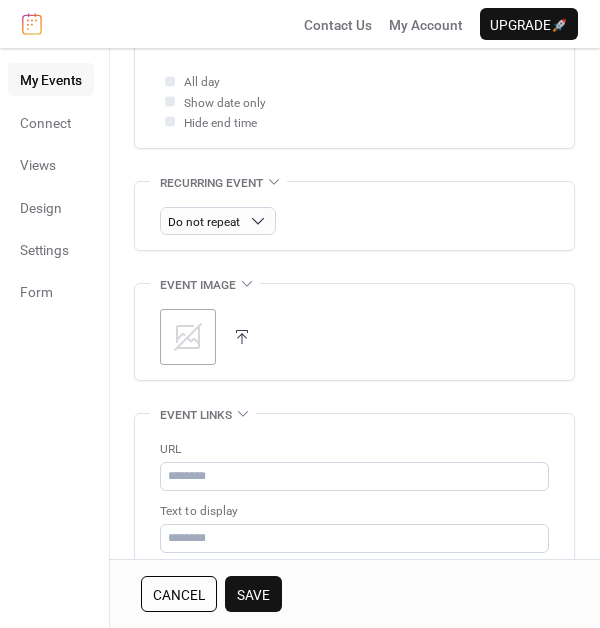 click at bounding box center [242, 337] 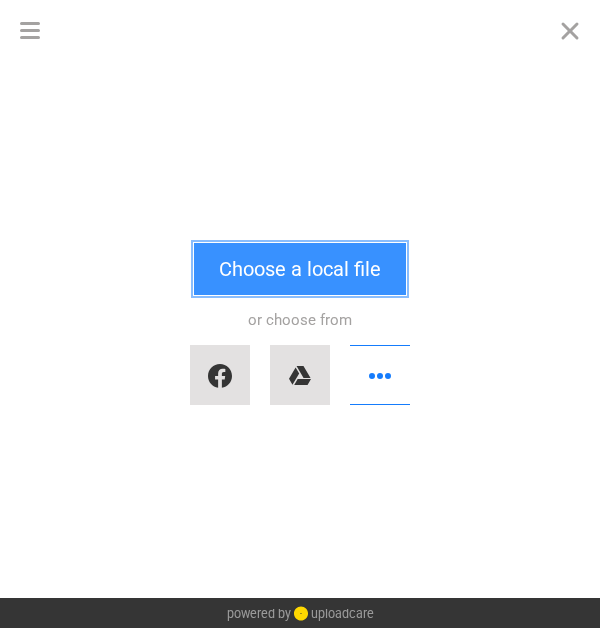click on "Choose a local file" at bounding box center [300, 269] 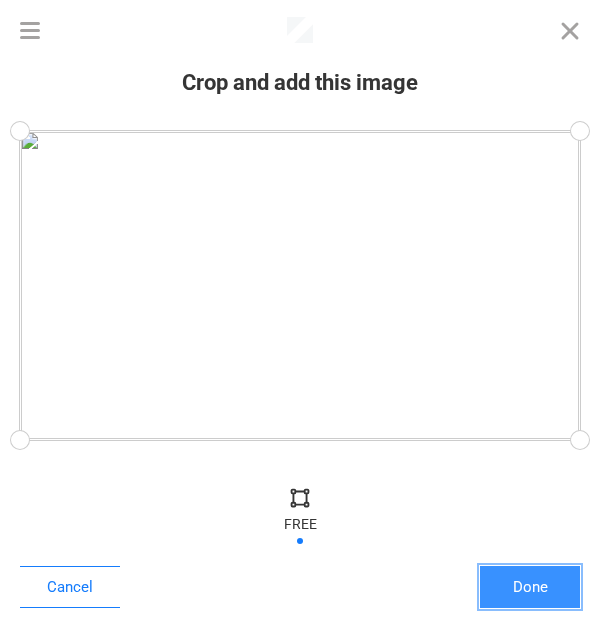 click on "Done" at bounding box center (530, 587) 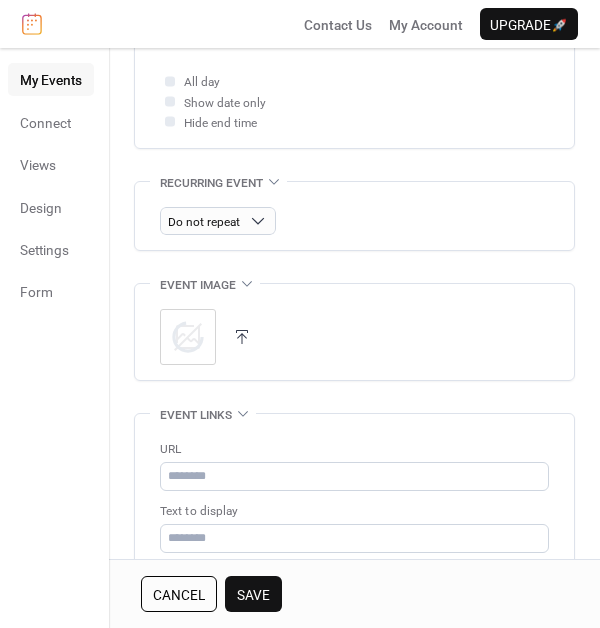 scroll, scrollTop: 925, scrollLeft: 0, axis: vertical 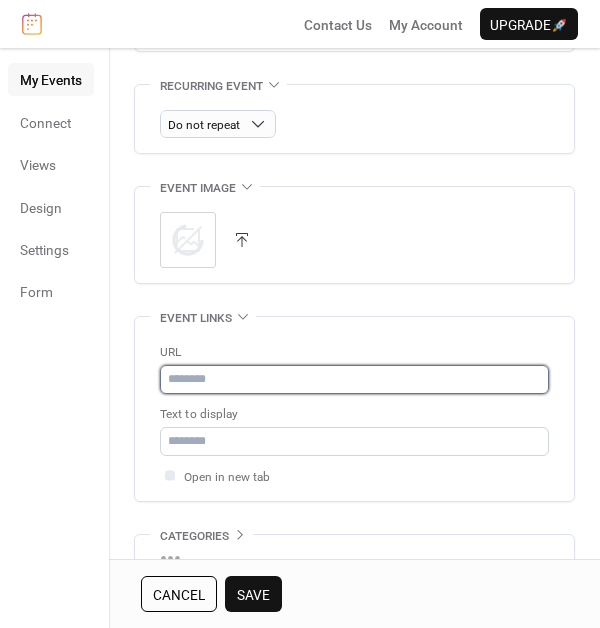 click at bounding box center [354, 379] 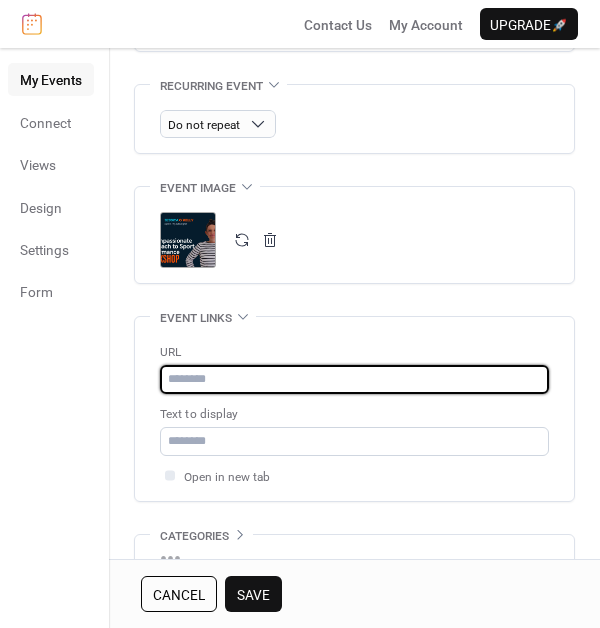 paste on "**********" 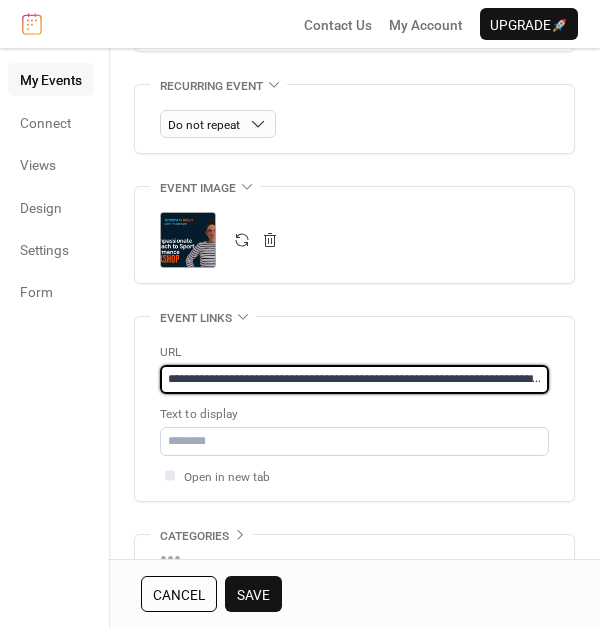 scroll, scrollTop: 0, scrollLeft: 210, axis: horizontal 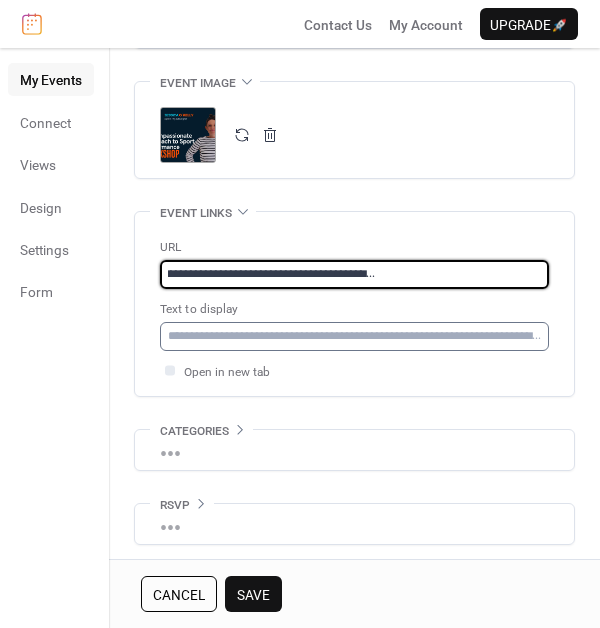 type on "**********" 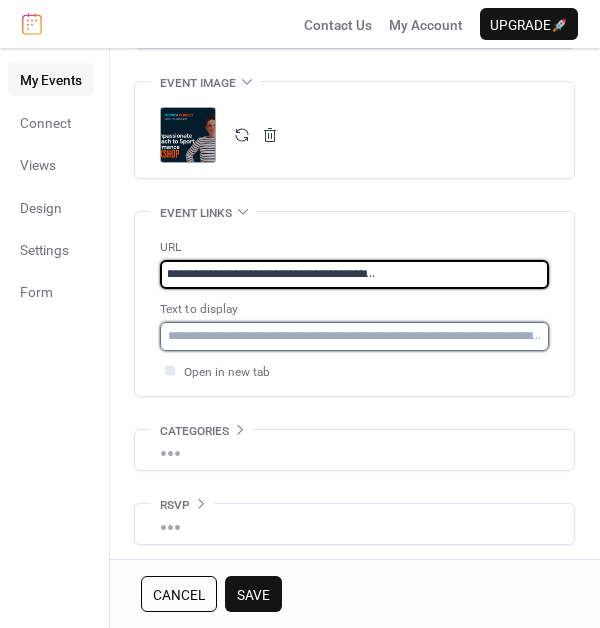 click at bounding box center (354, 336) 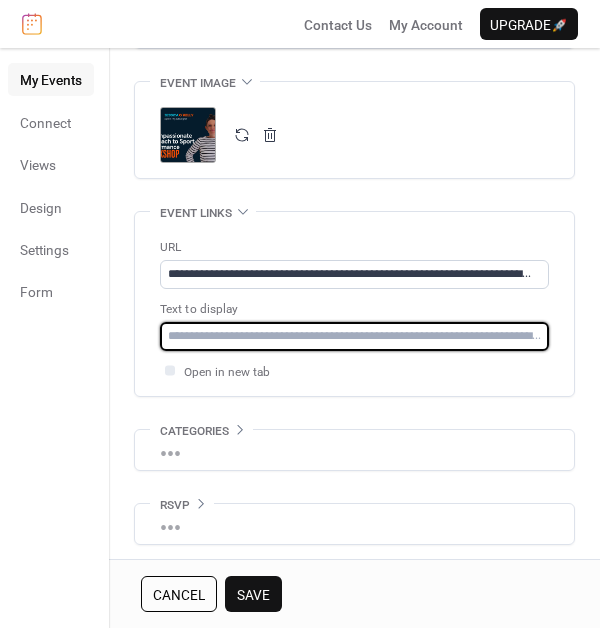 type on "**********" 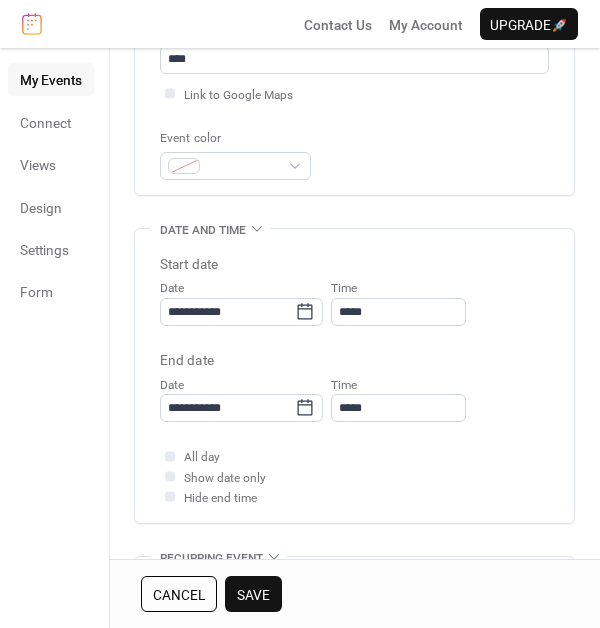 scroll, scrollTop: 366, scrollLeft: 0, axis: vertical 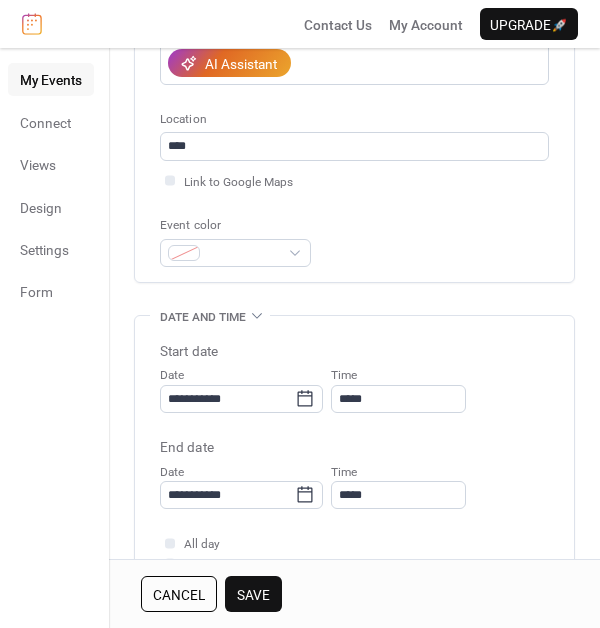 click on "Save" at bounding box center (253, 595) 